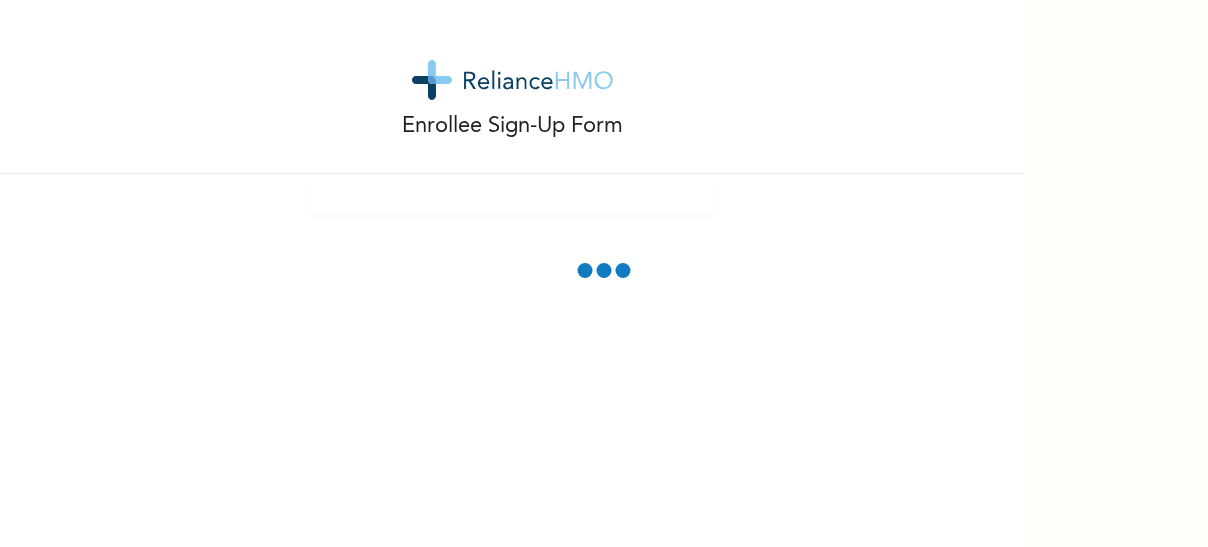 scroll, scrollTop: 0, scrollLeft: 0, axis: both 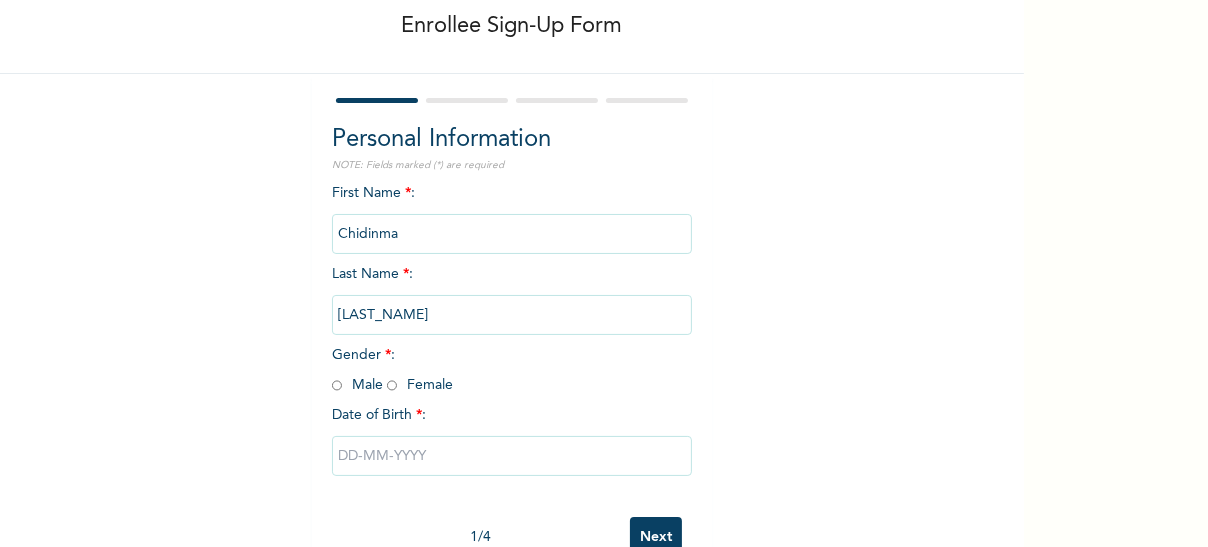 click at bounding box center (392, 385) 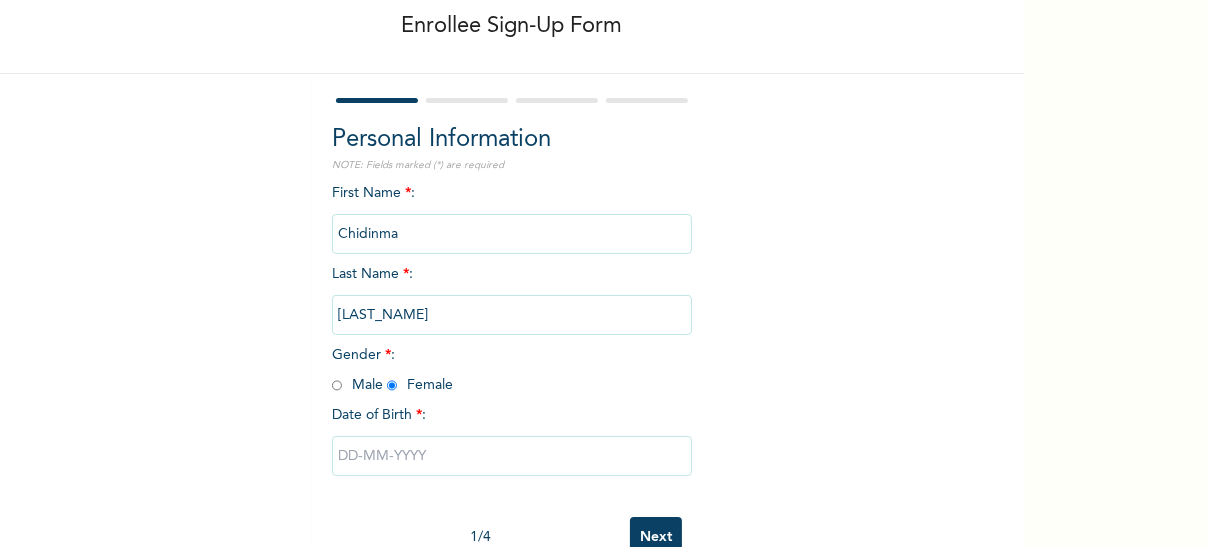 radio on "true" 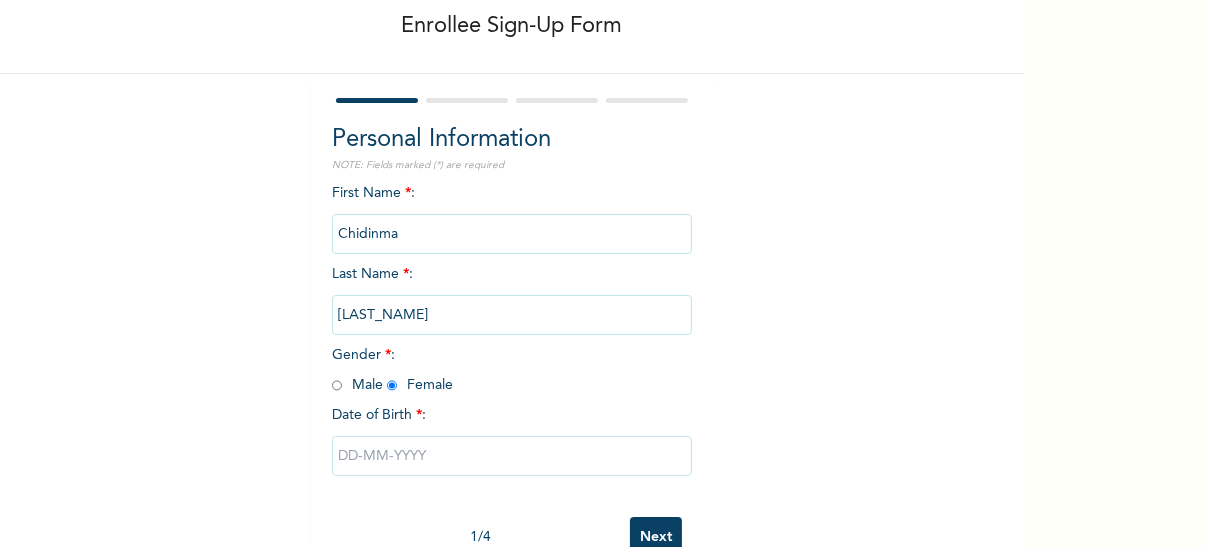 click at bounding box center (512, 456) 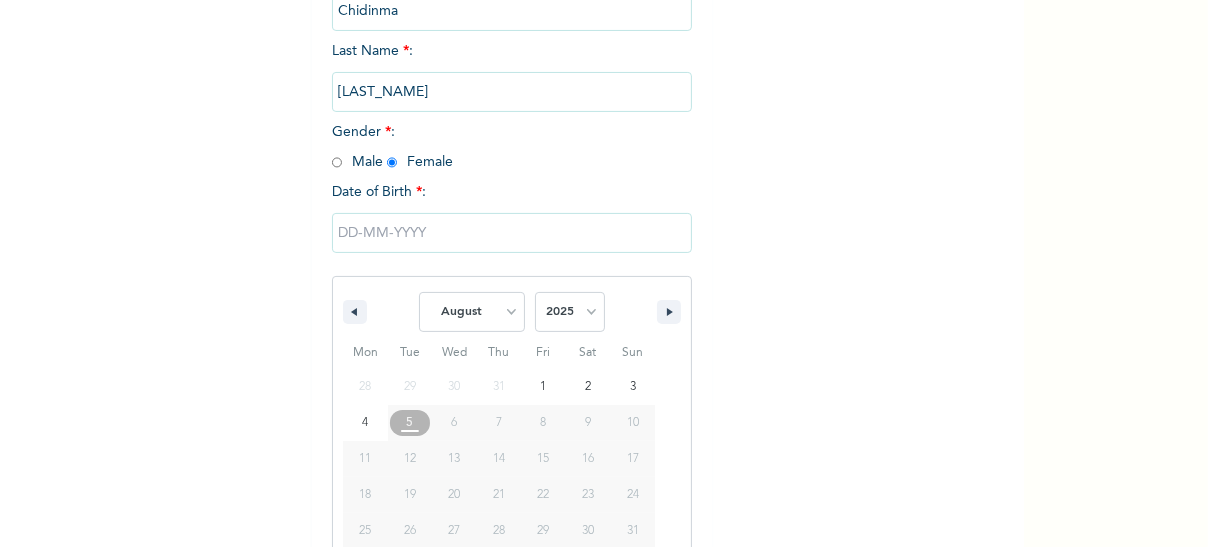 scroll, scrollTop: 361, scrollLeft: 0, axis: vertical 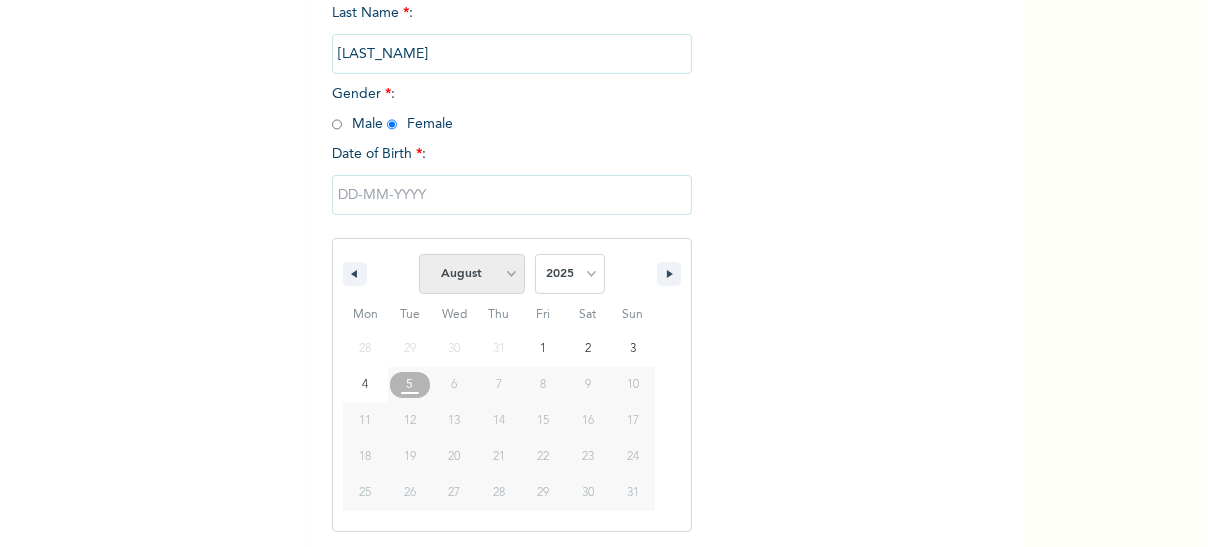 click on "January February March April May June July August September October November December" at bounding box center (472, 274) 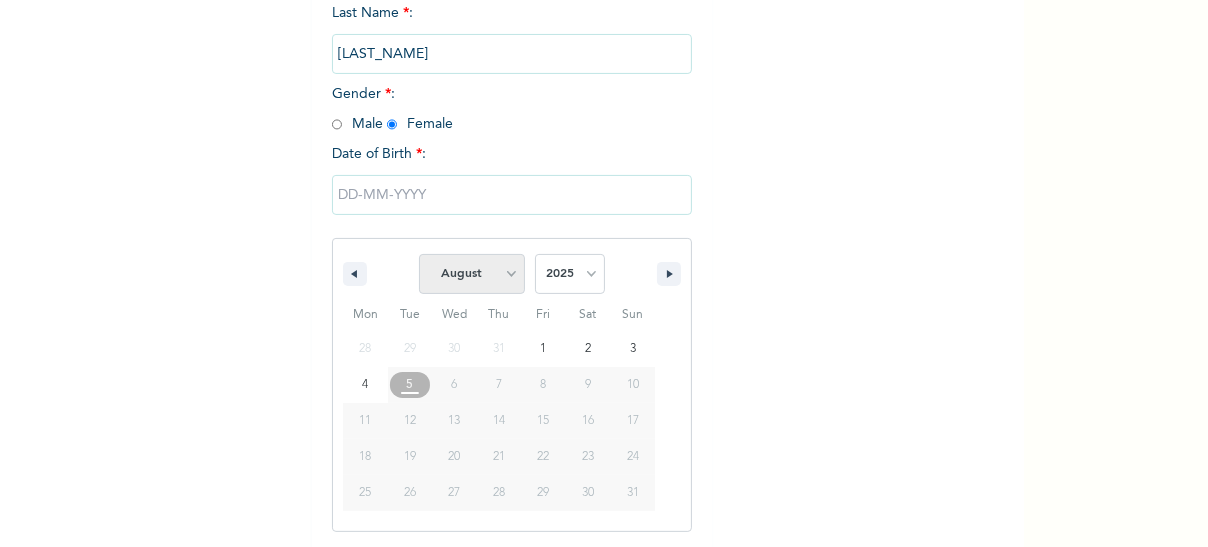 select on "4" 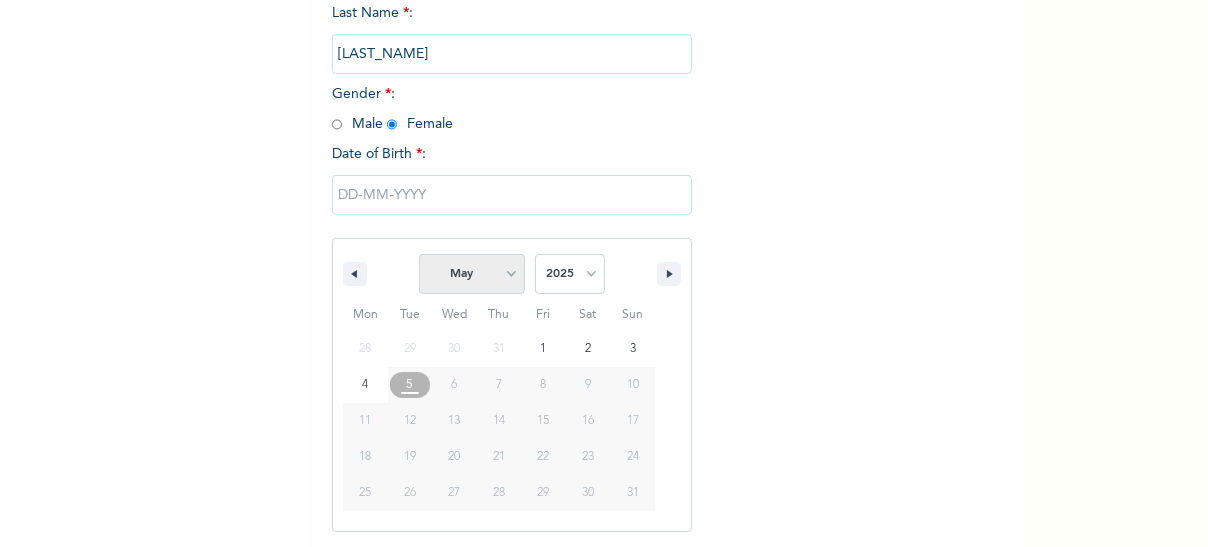 click on "January February March April May June July August September October November December" at bounding box center [472, 274] 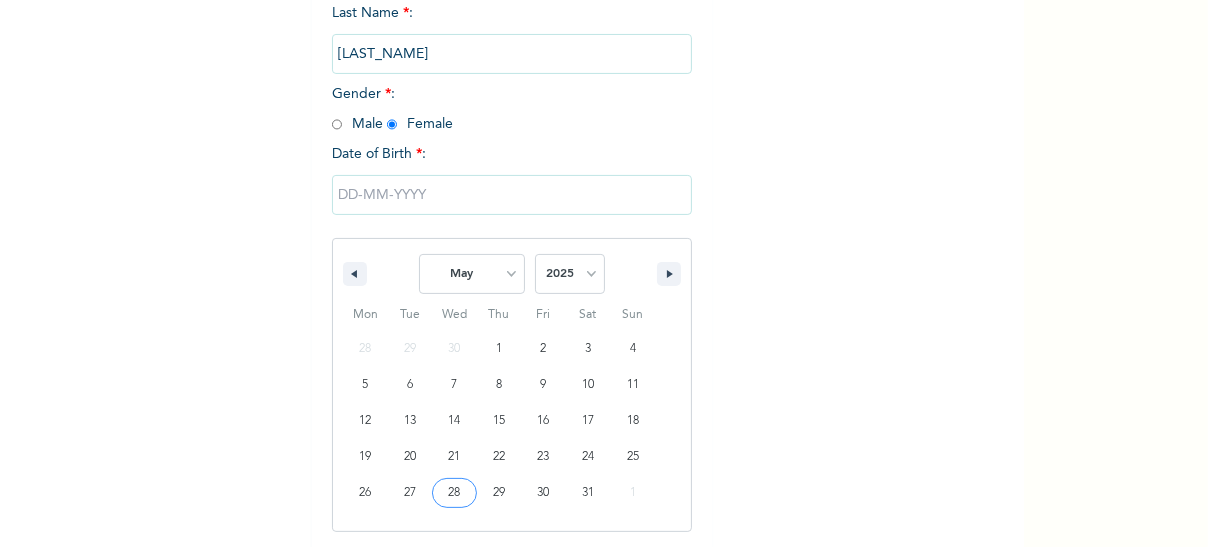 type on "[DATE]" 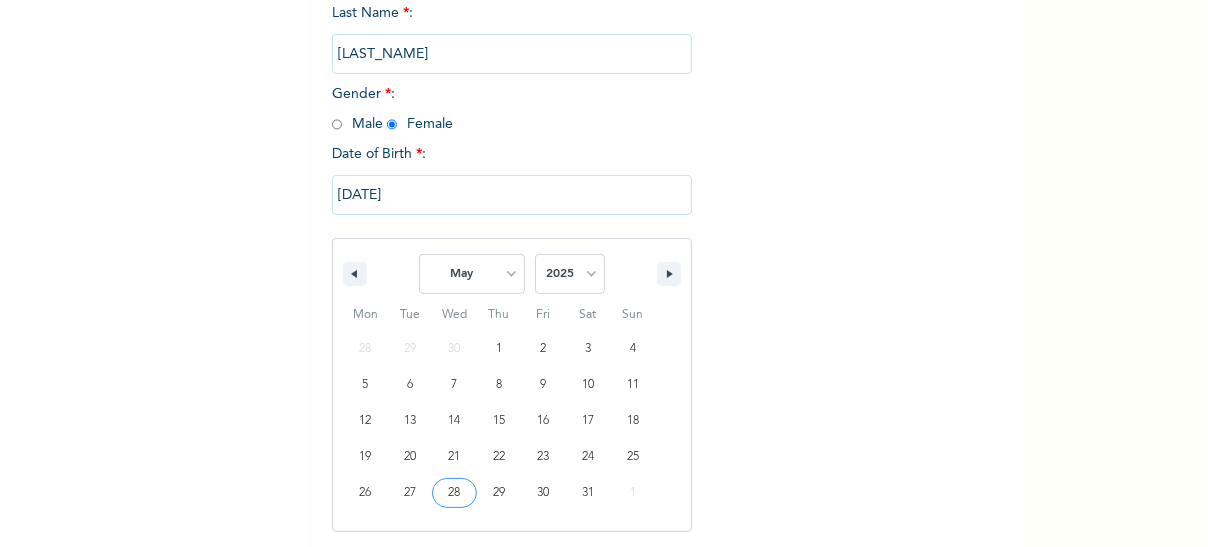 scroll, scrollTop: 155, scrollLeft: 0, axis: vertical 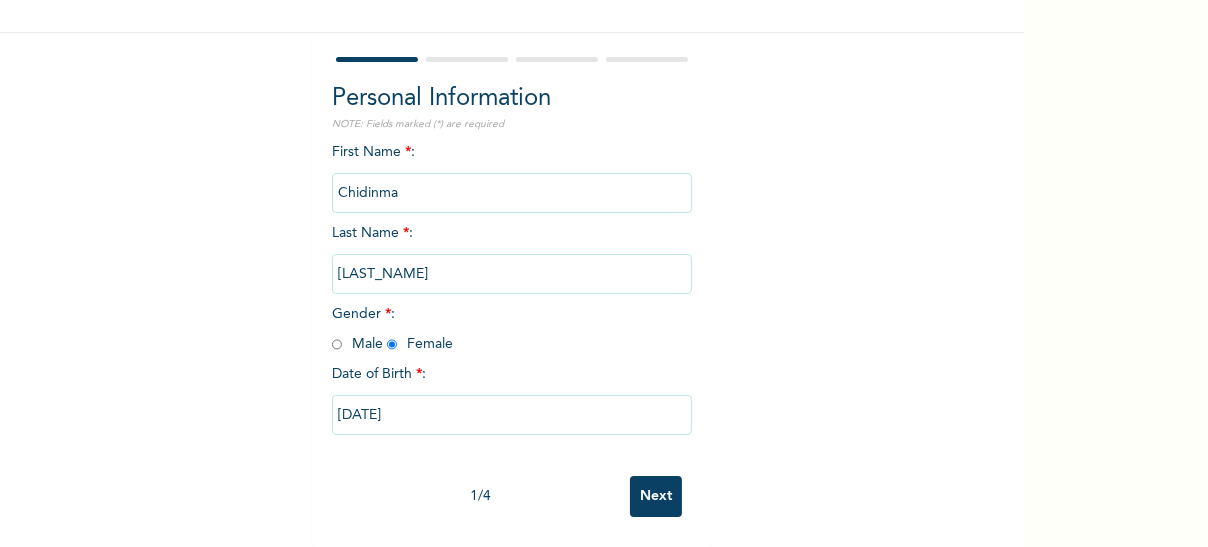 click on "[DATE]" at bounding box center (512, 415) 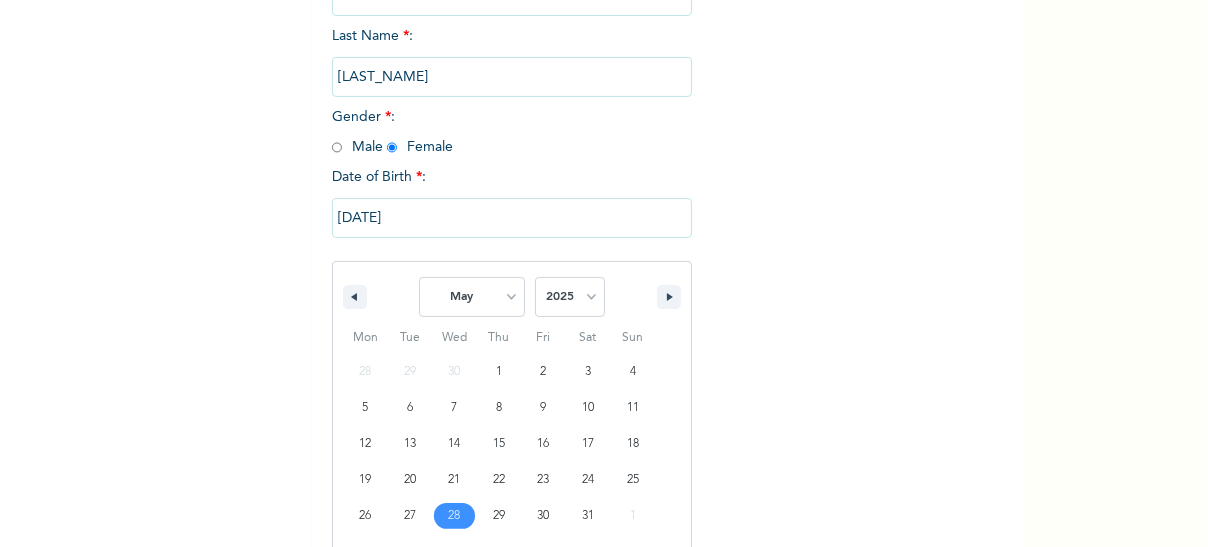 scroll, scrollTop: 361, scrollLeft: 0, axis: vertical 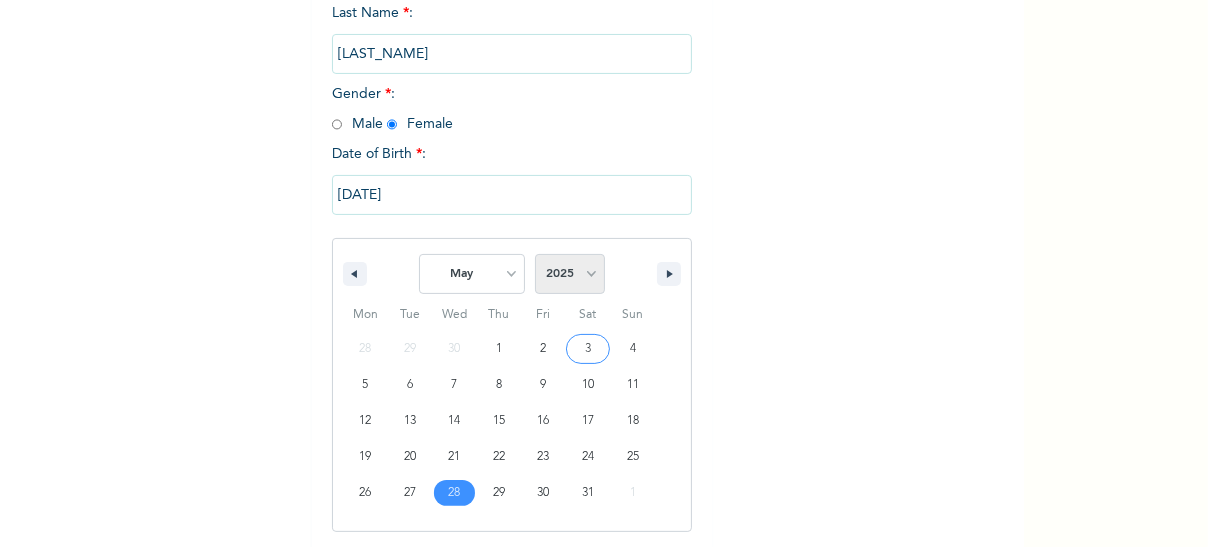 click on "2025 2024 2023 2022 2021 2020 2019 2018 2017 2016 2015 2014 2013 2012 2011 2010 2009 2008 2007 2006 2005 2004 2003 2002 2001 2000 1999 1998 1997 1996 1995 1994 1993 1992 1991 1990 1989 1988 1987 1986 1985 1984 1983 1982 1981 1980 1979 1978 1977 1976 1975 1974 1973 1972 1971 1970 1969 1968 1967 1966 1965 1964 1963 1962 1961 1960" at bounding box center [570, 274] 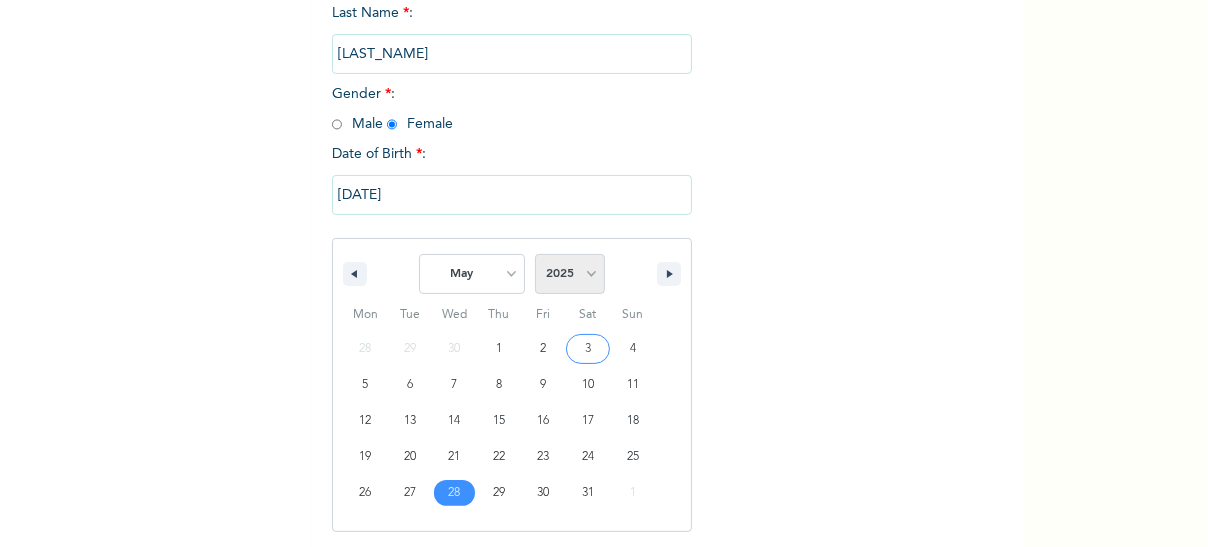 select on "1987" 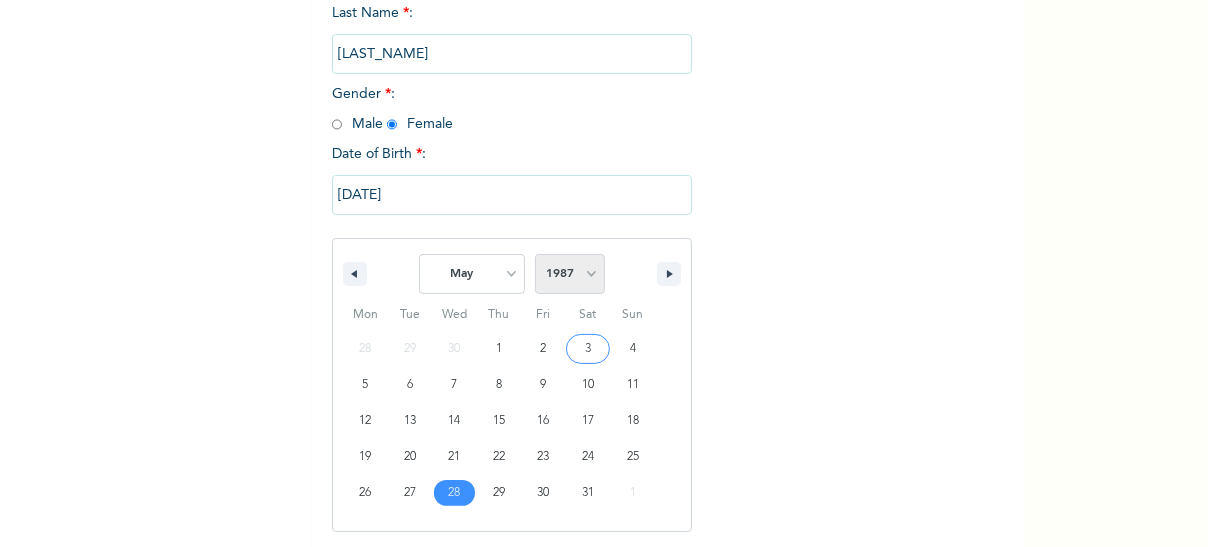 click on "2025 2024 2023 2022 2021 2020 2019 2018 2017 2016 2015 2014 2013 2012 2011 2010 2009 2008 2007 2006 2005 2004 2003 2002 2001 2000 1999 1998 1997 1996 1995 1994 1993 1992 1991 1990 1989 1988 1987 1986 1985 1984 1983 1982 1981 1980 1979 1978 1977 1976 1975 1974 1973 1972 1971 1970 1969 1968 1967 1966 1965 1964 1963 1962 1961 1960" at bounding box center (570, 274) 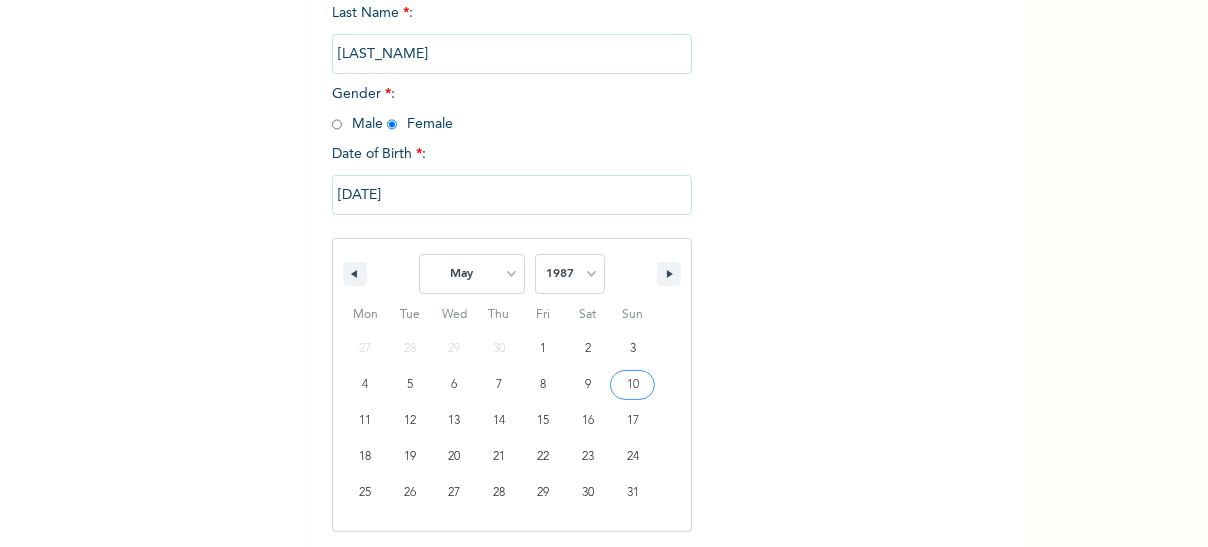 scroll, scrollTop: 155, scrollLeft: 0, axis: vertical 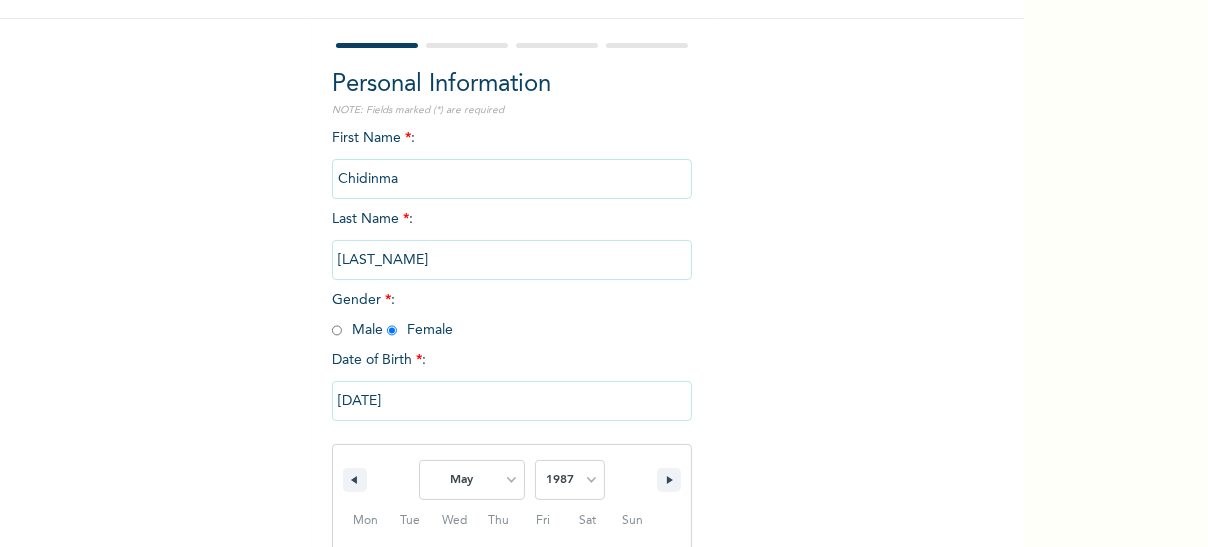click on "Enrollee Sign-Up Form Personal Information NOTE: Fields marked (*) are required First Name   * : [FIRST] Last Name   * : [LAST] Gender   * : Male   Female Date of Birth   * : [MONTH] [NUMBER] [YEAR] January February March April May June July August September October November December 2025 2024 2023 2022 2021 2020 2019 2018 2017 2016 2015 2014 2013 2012 2011 2010 2009 2008 2007 2006 2005 2004 2003 2002 2001 2000 1999 1998 1997 1996 1995 1994 1993 1992 1991 1990 1989 1988 1987 1986 1985 1984 1983 1982 1981 1980 1979 1978 1977 1976 1975 1974 1973 1972 1971 1970 1969 1968 1967 1966 1965 1964 1963 1962 1961 1960 Mon Tue Wed Thu Fri Sat Sun 27 28 29 30 1 2 3 4 5 6 7 8 9 10 11 12 13 14 15 16 17 18 19 20 21 22 23 24 25 26 27 28 29 30 31 1  / 4 Next" at bounding box center [512, 342] 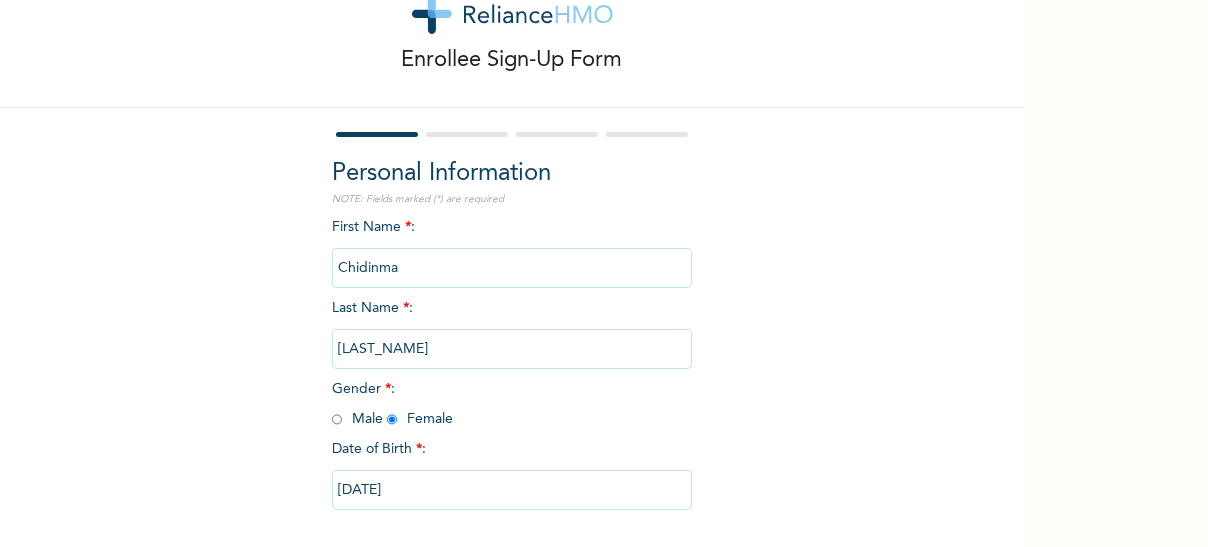 scroll, scrollTop: 155, scrollLeft: 0, axis: vertical 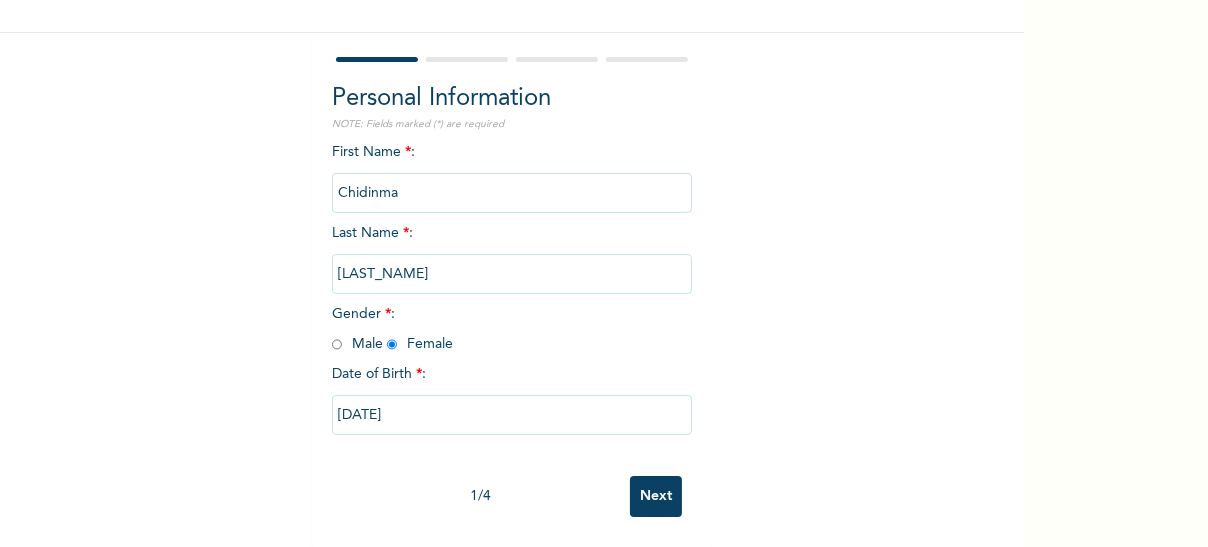 click on "Next" at bounding box center (656, 496) 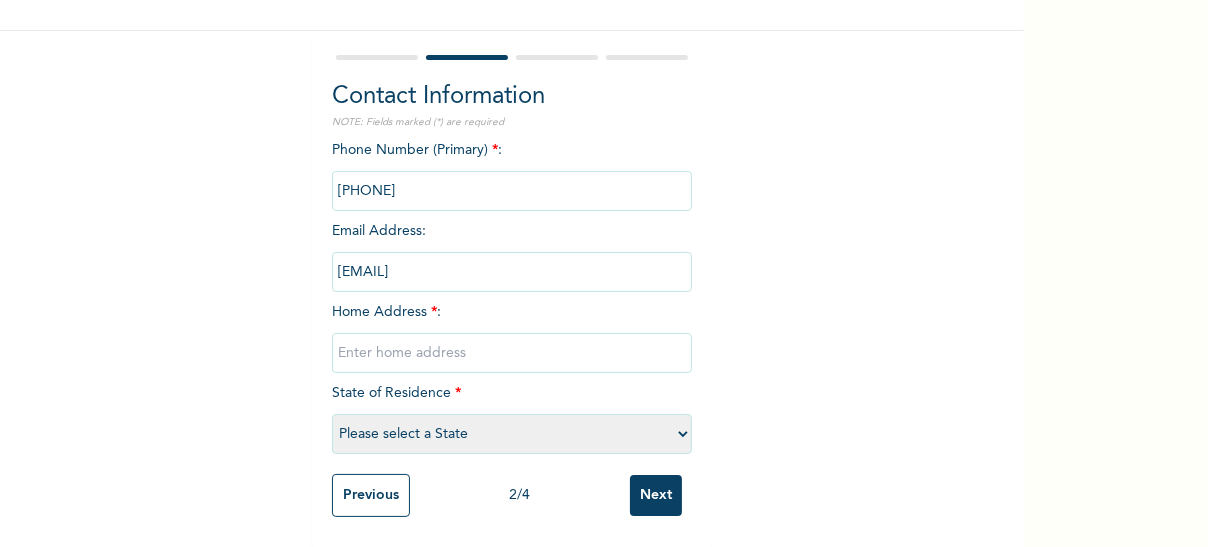 click at bounding box center (512, 353) 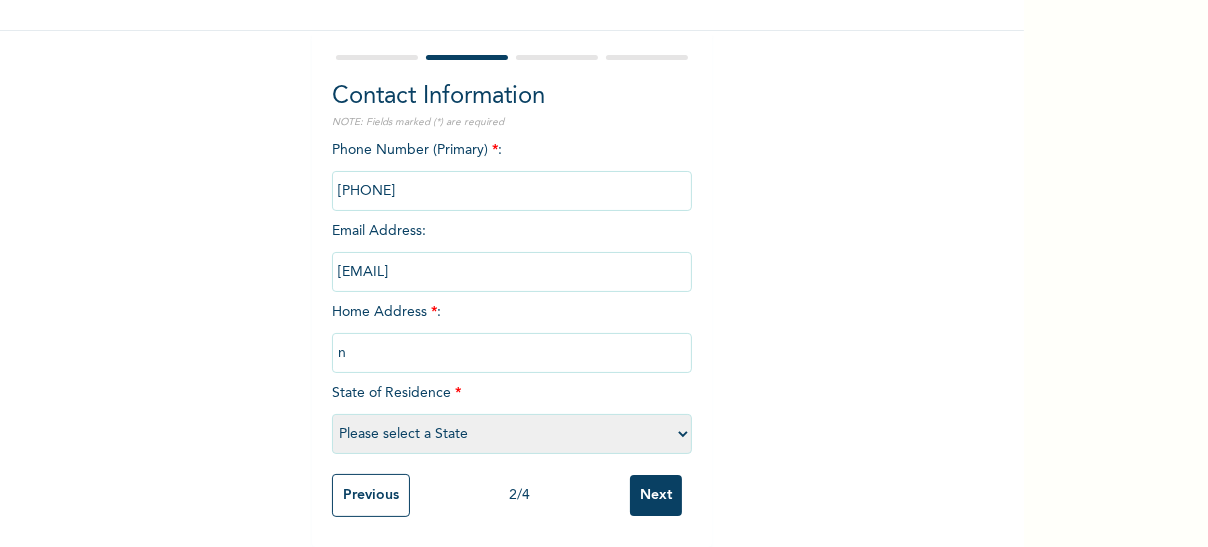 type 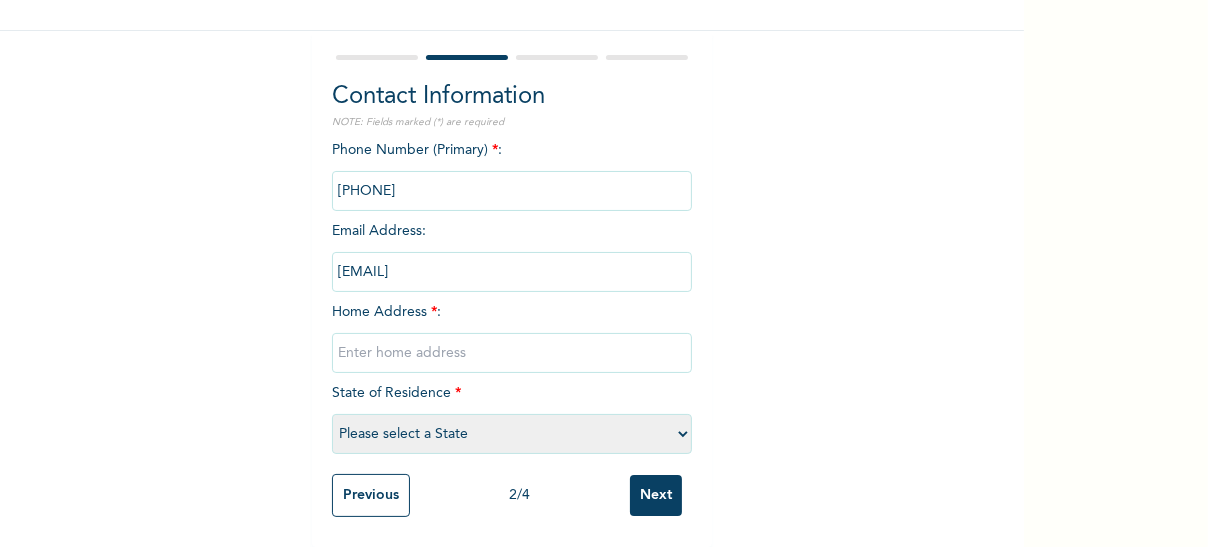 click on "Please select a State Abia Abuja (FCT) Adamawa Akwa Ibom Anambra Bauchi Bayelsa Benue Borno Cross River Delta Ebonyi Edo Ekiti Enugu Gombe Imo Jigawa Kaduna Kano Katsina Kebbi Kogi Kwara Lagos Nasarawa Niger Ogun Ondo Osun Oyo Plateau Rivers Sokoto Taraba Yobe Zamfara" at bounding box center (512, 434) 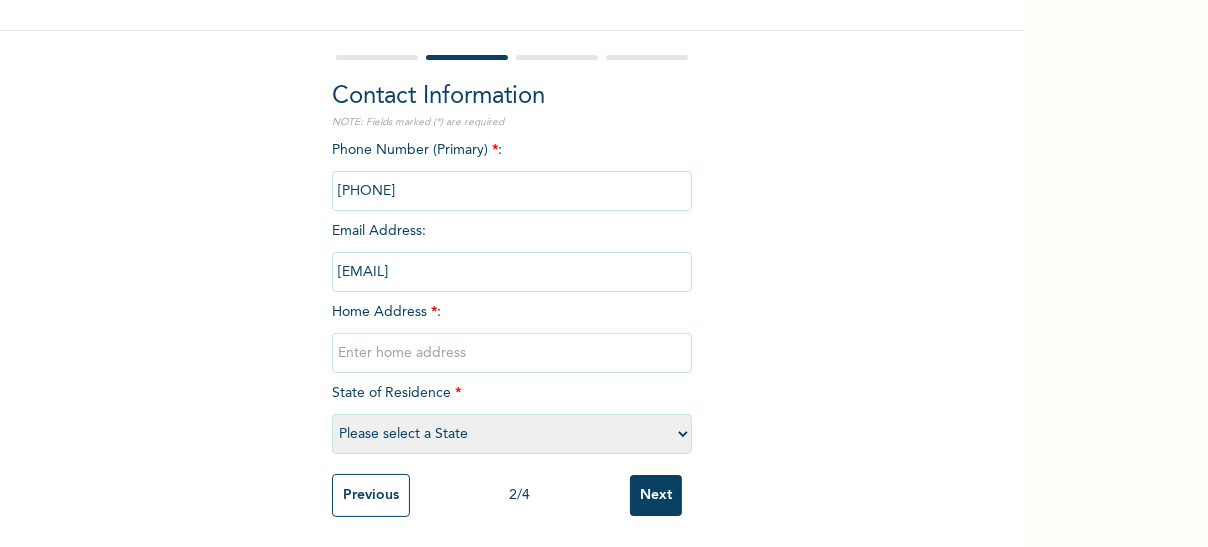 select on "25" 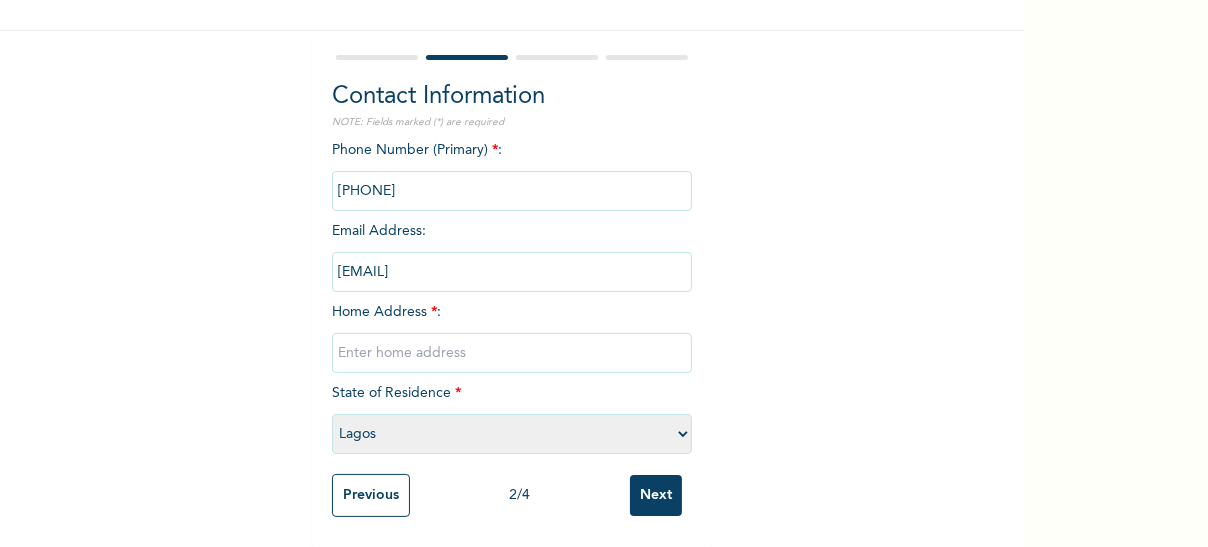click on "Please select a State Abia Abuja (FCT) Adamawa Akwa Ibom Anambra Bauchi Bayelsa Benue Borno Cross River Delta Ebonyi Edo Ekiti Enugu Gombe Imo Jigawa Kaduna Kano Katsina Kebbi Kogi Kwara Lagos Nasarawa Niger Ogun Ondo Osun Oyo Plateau Rivers Sokoto Taraba Yobe Zamfara" at bounding box center [512, 434] 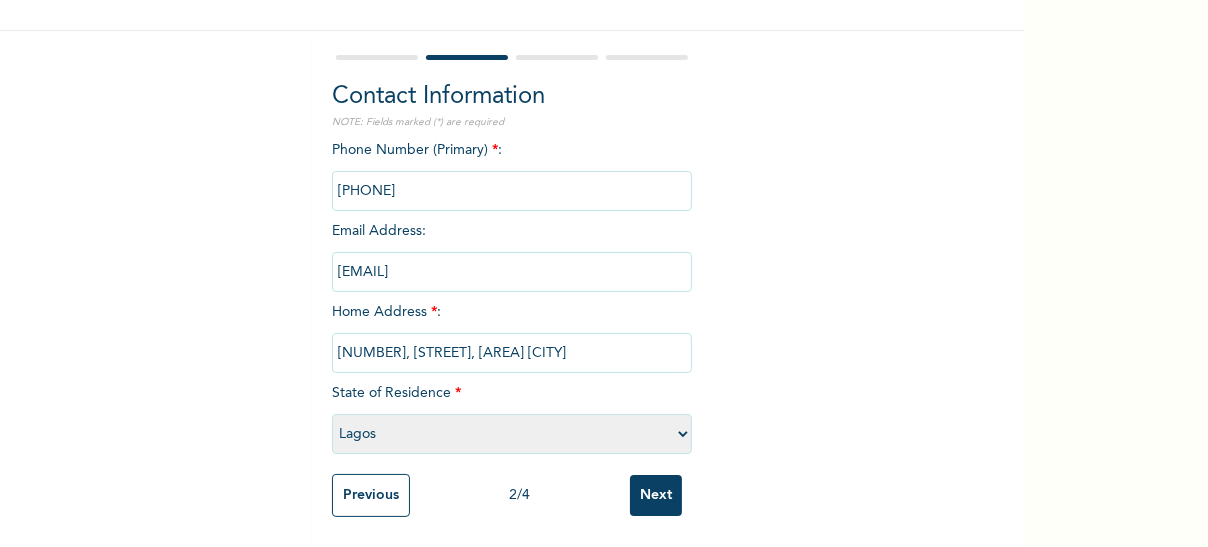 click on "[NUMBER], [STREET], [AREA] [CITY]" at bounding box center (512, 353) 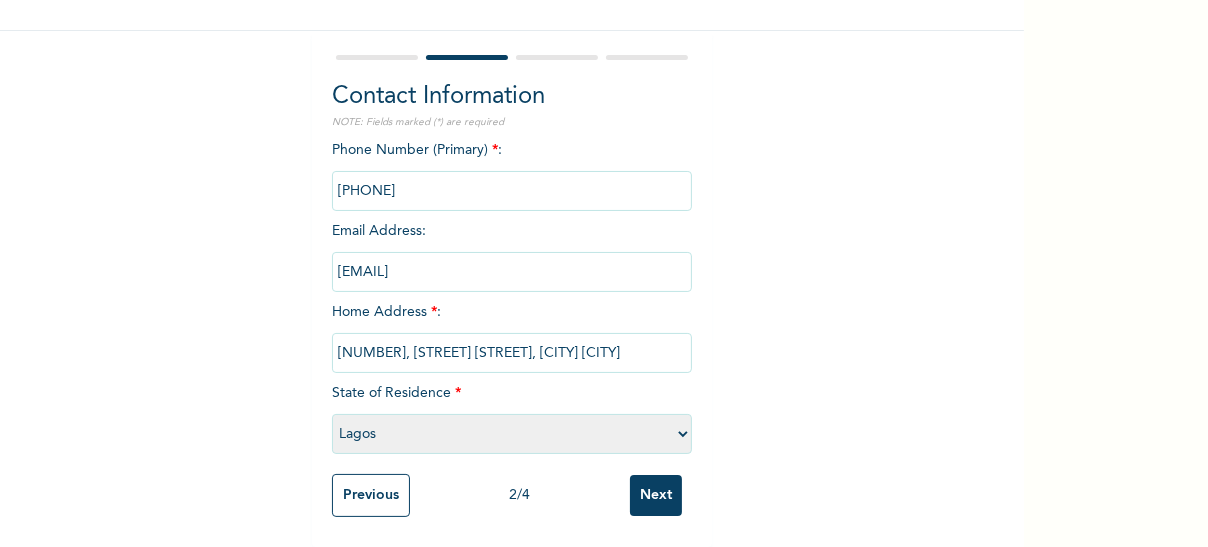 click on "[NUMBER], [STREET] [STREET], [CITY] [CITY]" at bounding box center (512, 353) 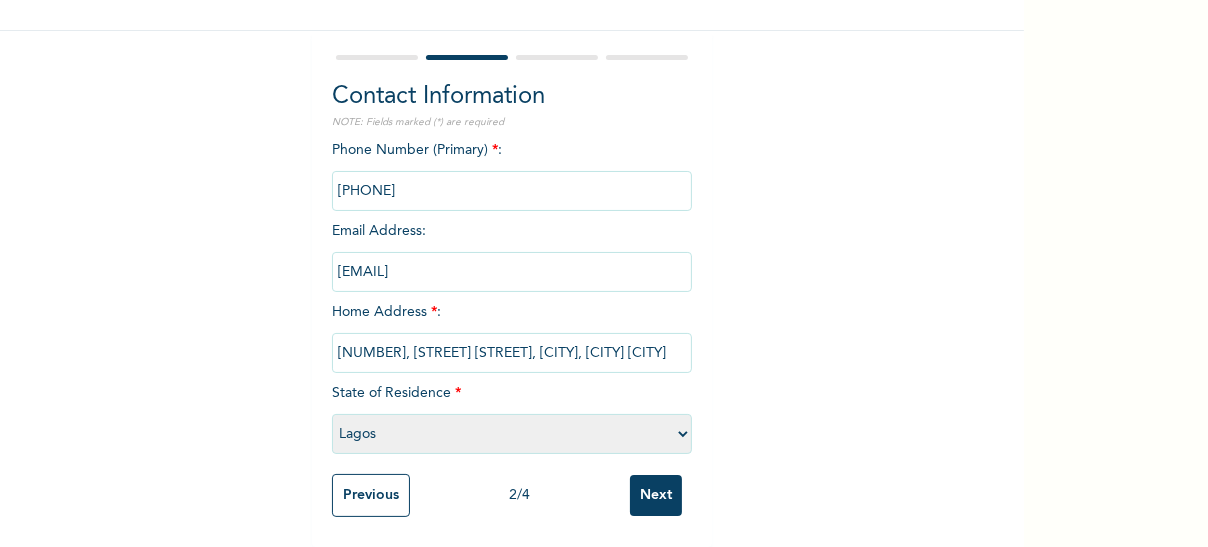 type on "[NUMBER], [STREET] [STREET], [CITY], [CITY] [CITY]" 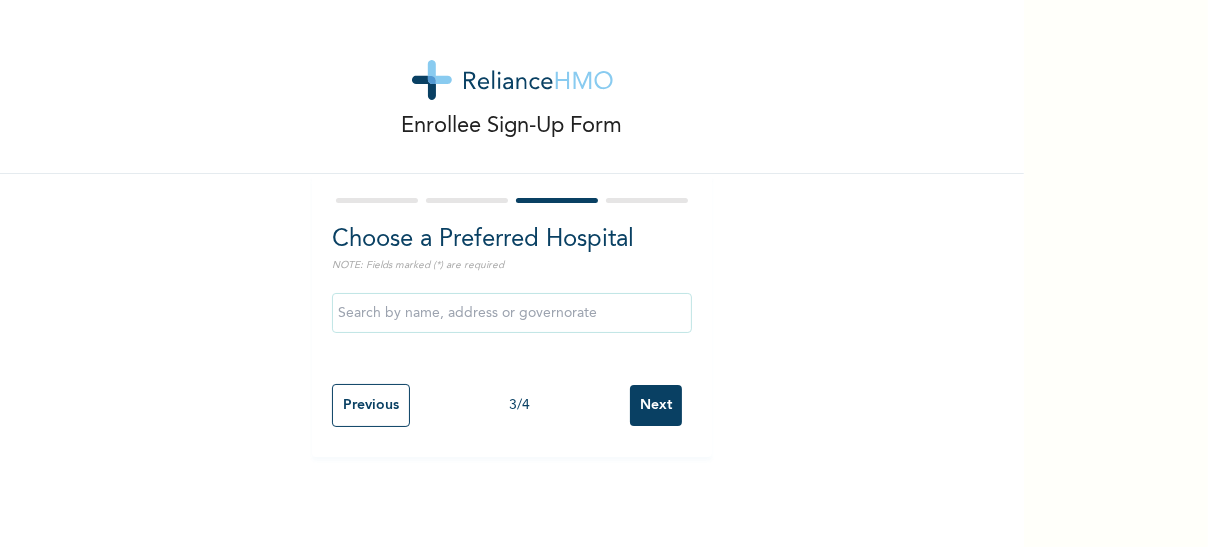 scroll, scrollTop: 0, scrollLeft: 0, axis: both 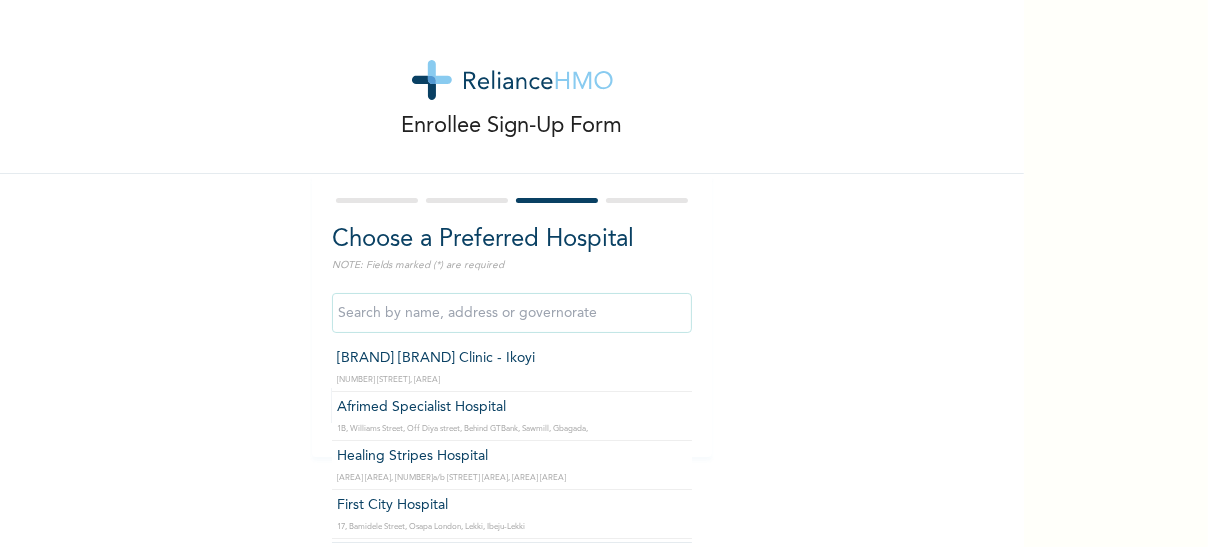 click at bounding box center (512, 313) 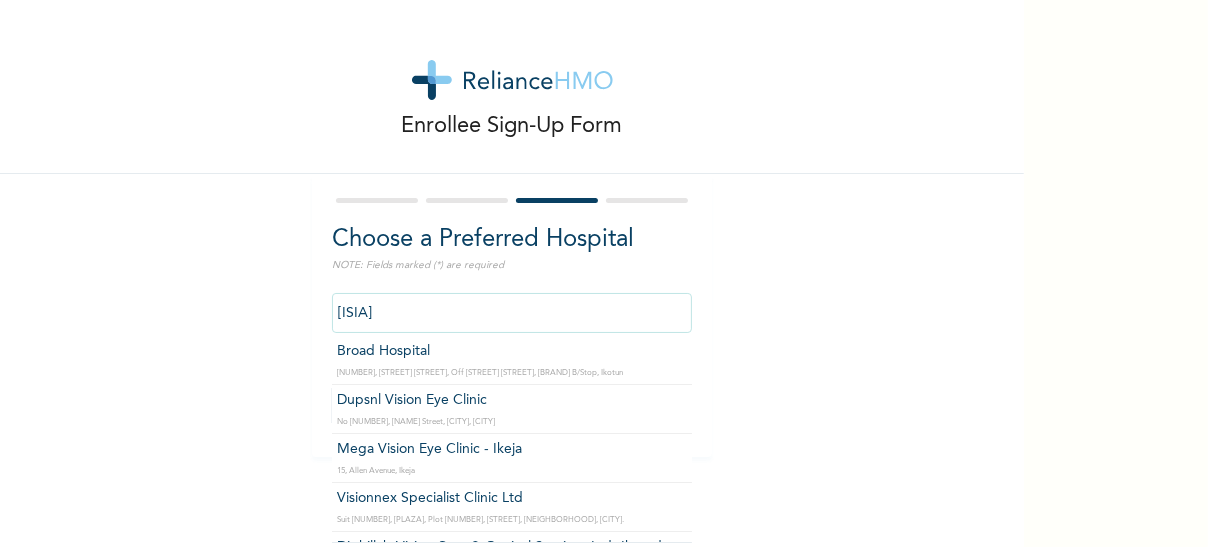 scroll, scrollTop: 0, scrollLeft: 0, axis: both 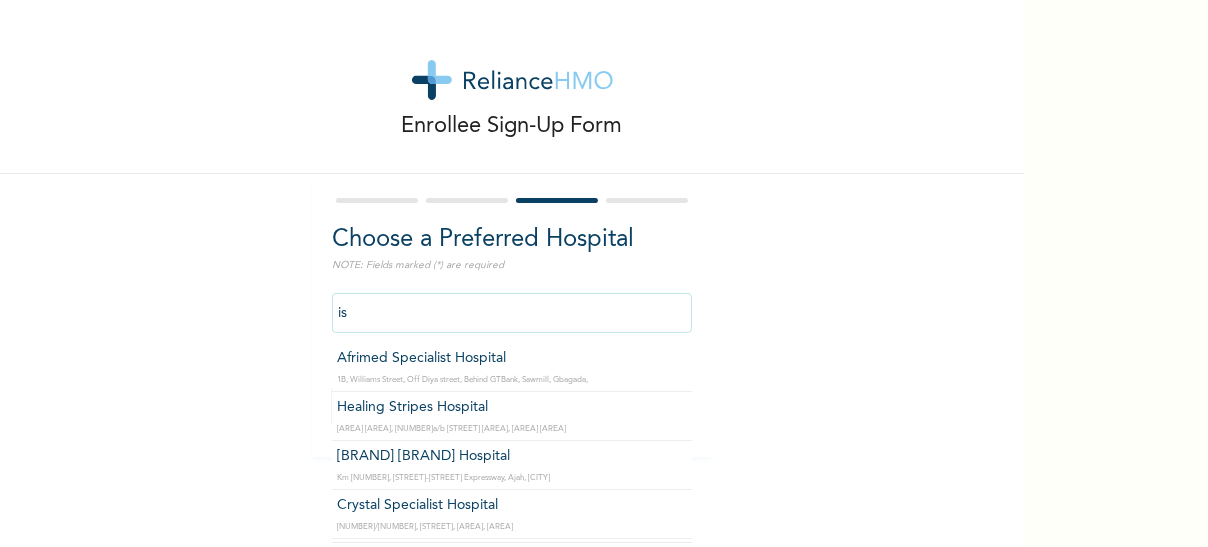 type on "i" 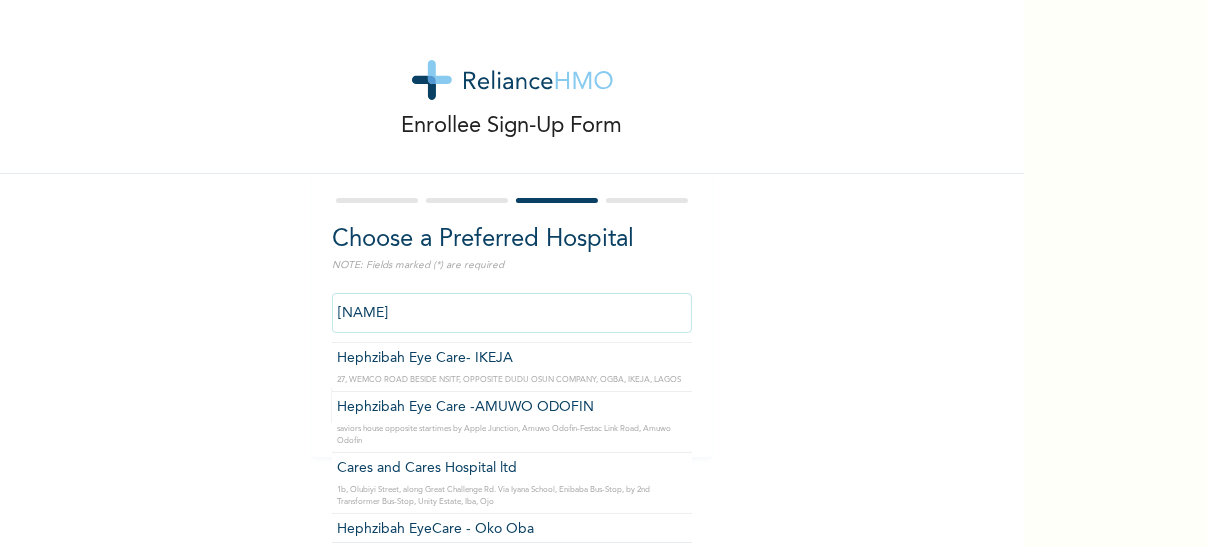 scroll, scrollTop: 311, scrollLeft: 0, axis: vertical 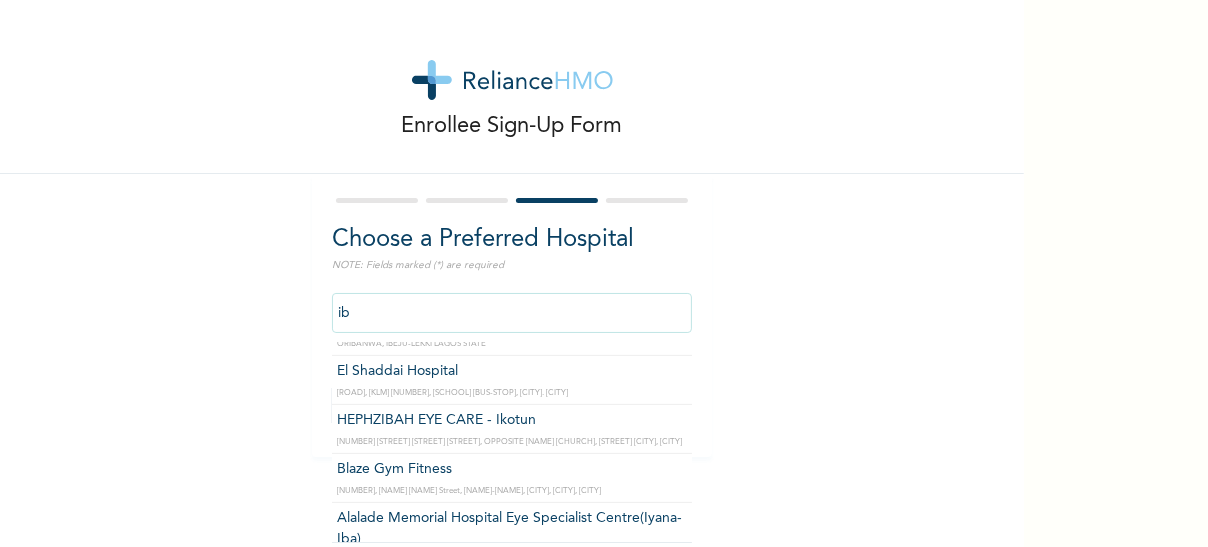type on "i" 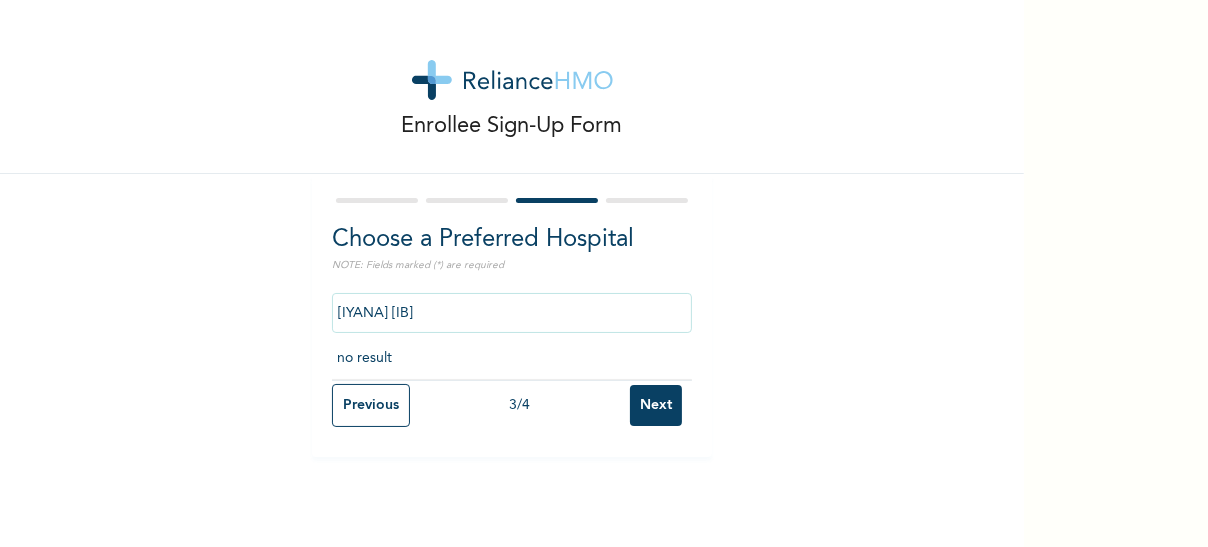 scroll, scrollTop: 0, scrollLeft: 0, axis: both 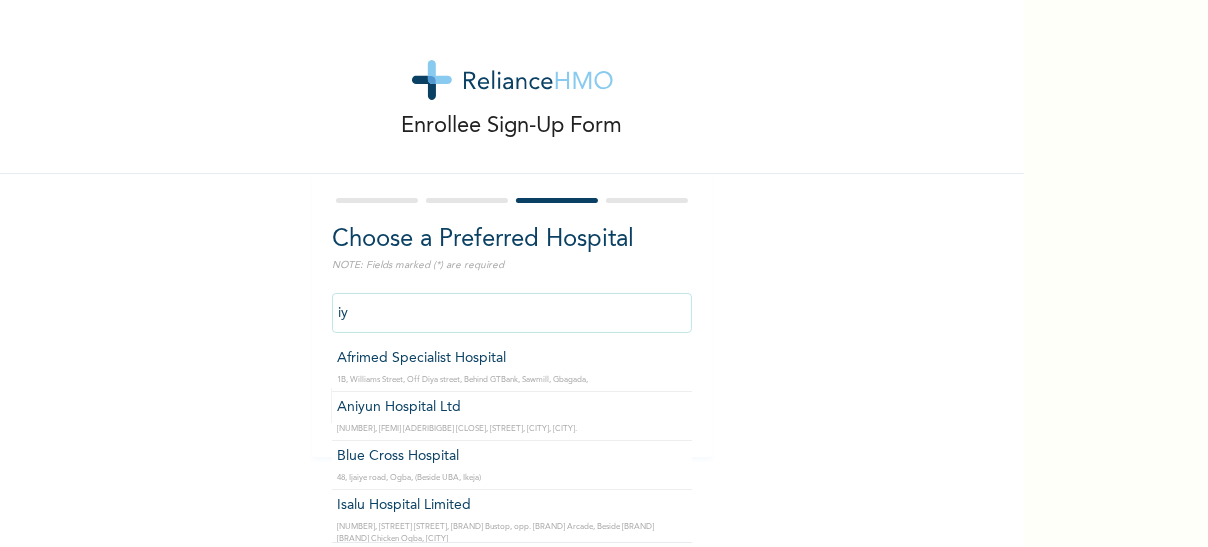 type on "i" 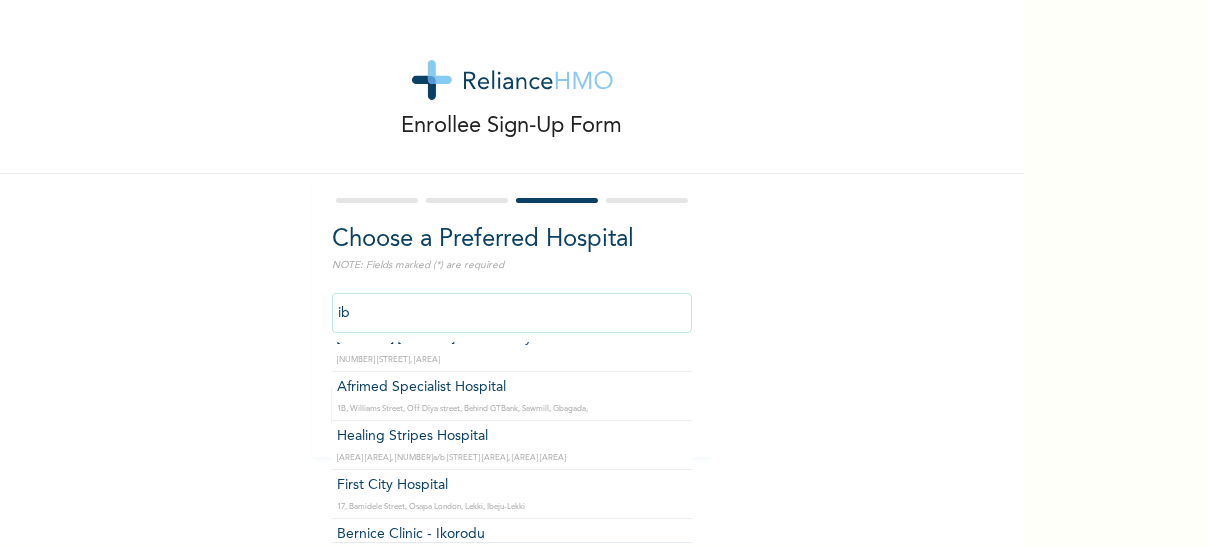 scroll, scrollTop: 0, scrollLeft: 0, axis: both 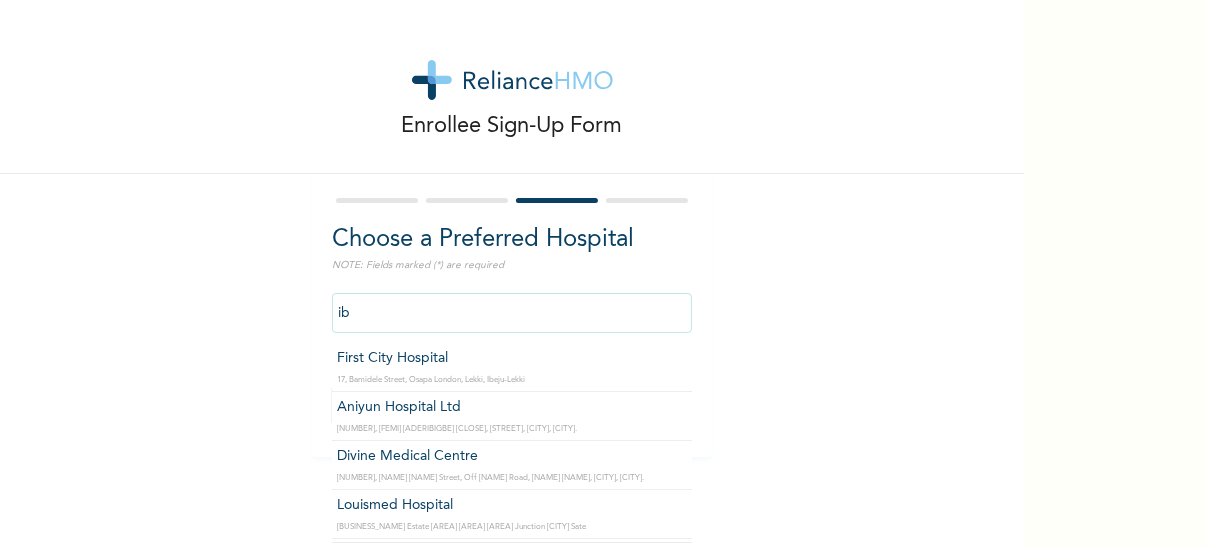 type on "[NAME]" 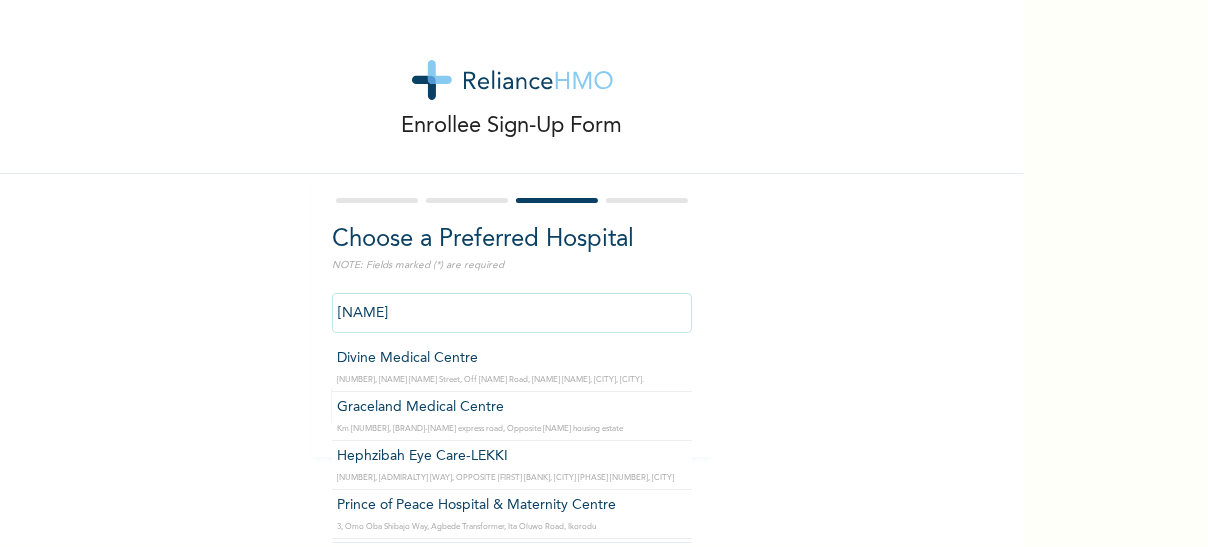 click on "Next" at bounding box center (656, 405) 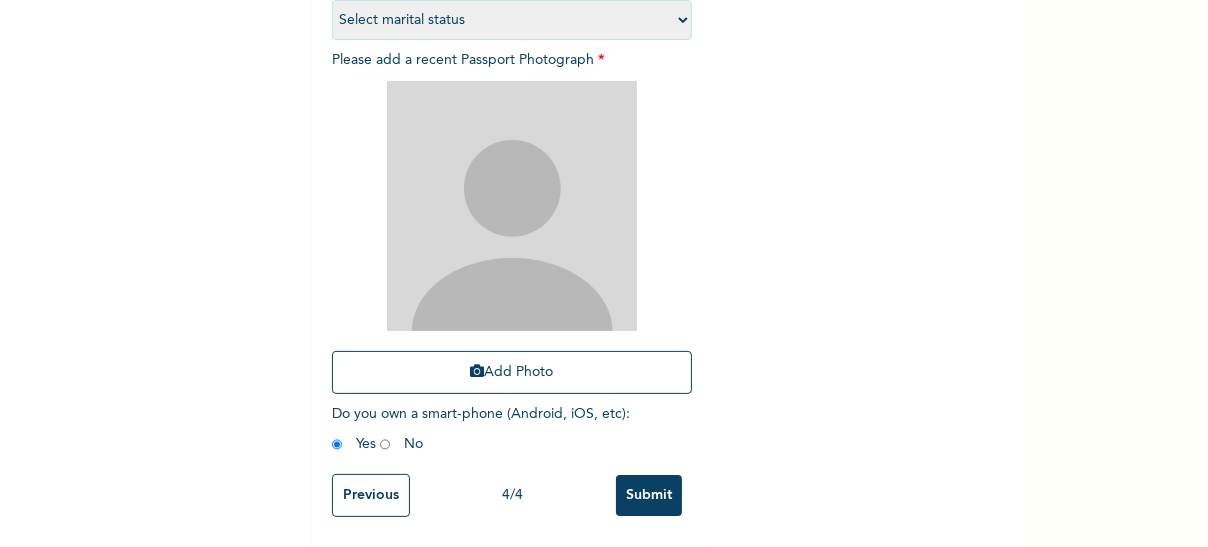 scroll, scrollTop: 329, scrollLeft: 0, axis: vertical 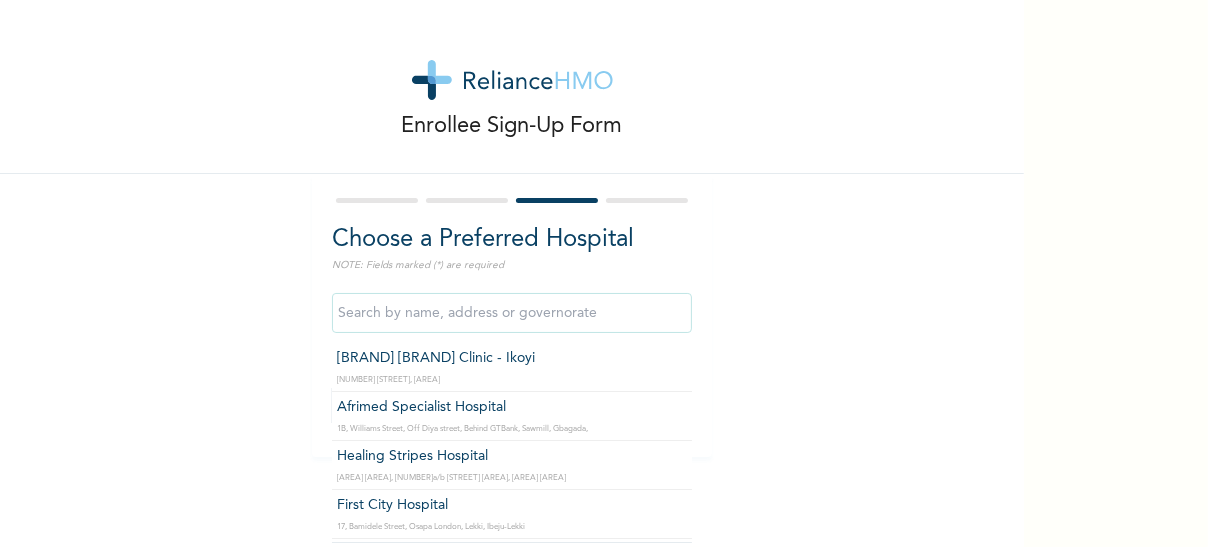 click at bounding box center [512, 313] 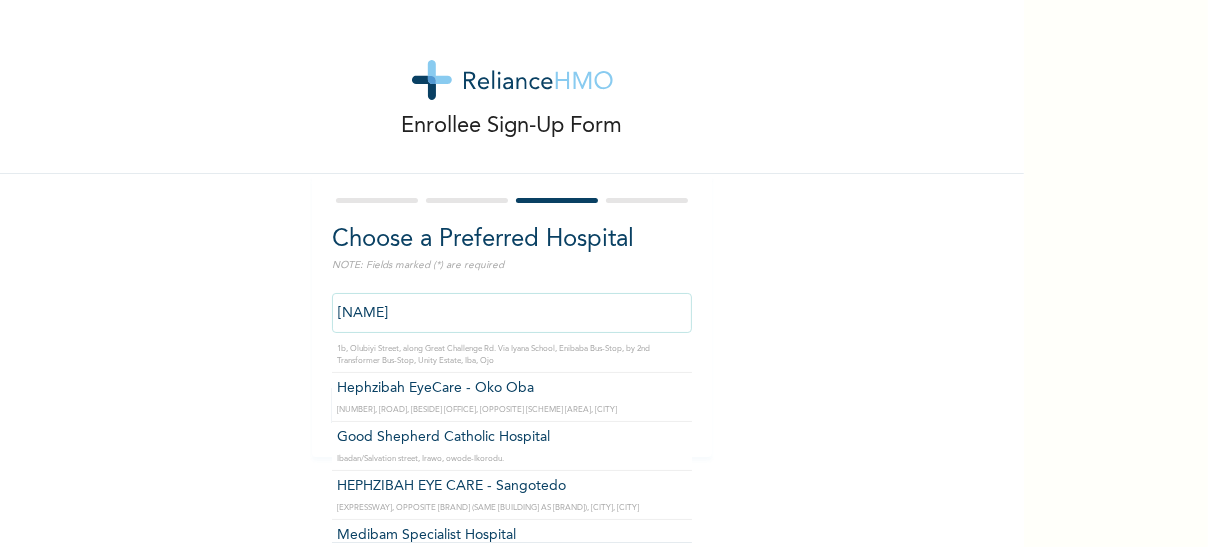 scroll, scrollTop: 450, scrollLeft: 0, axis: vertical 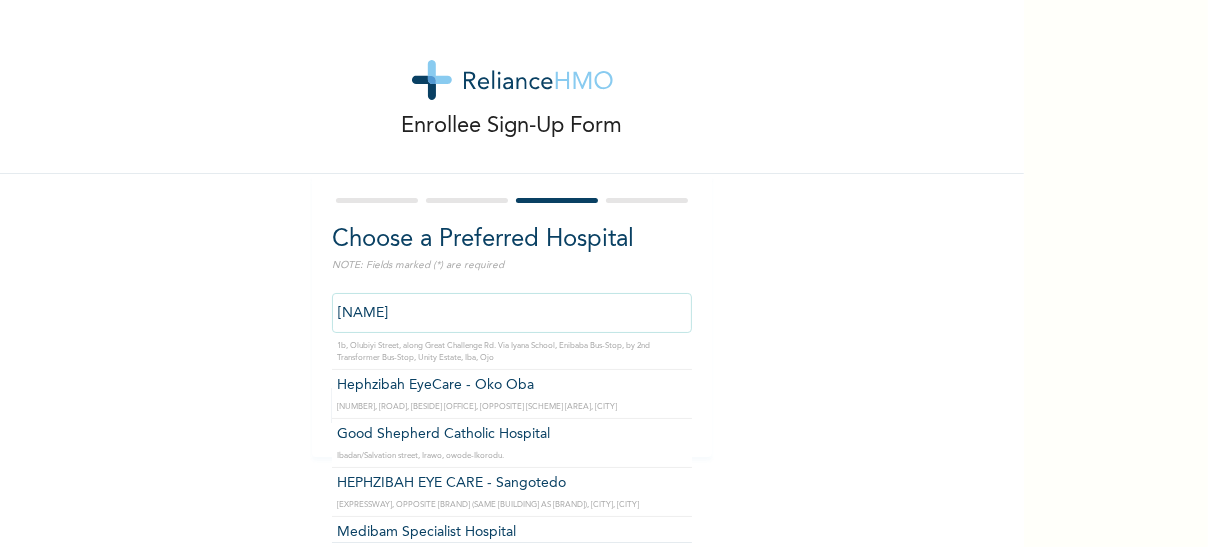 click on "[NAME]" at bounding box center (512, 313) 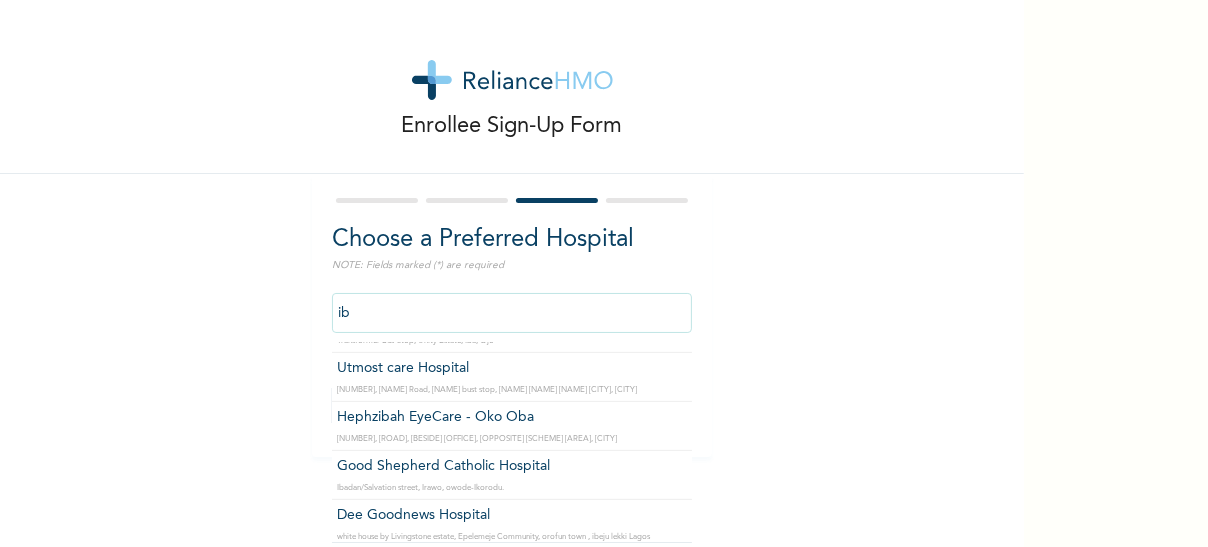 type on "i" 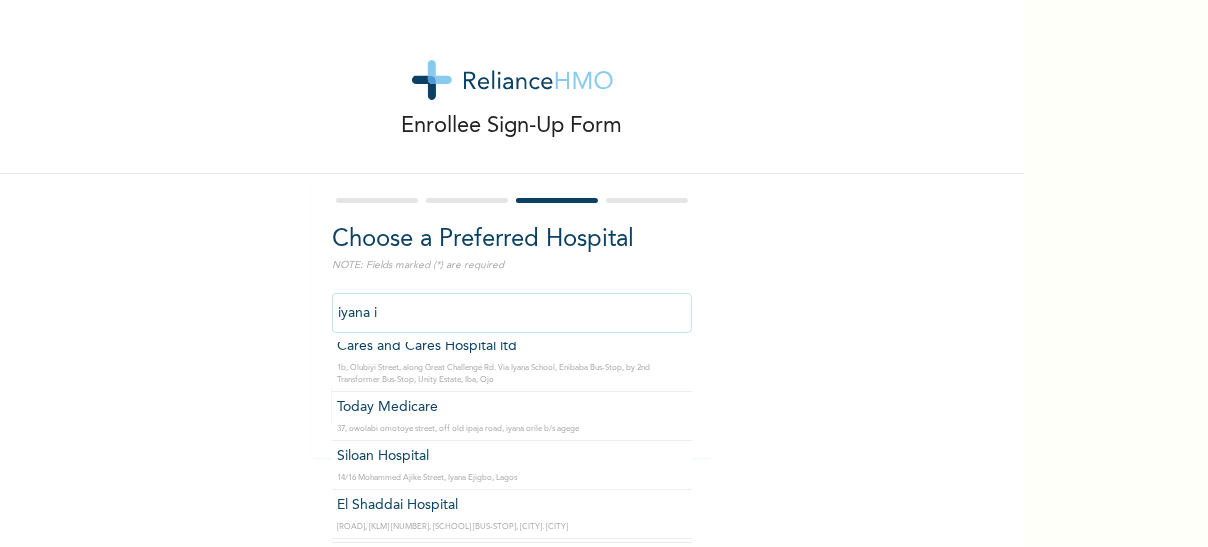 scroll, scrollTop: 0, scrollLeft: 0, axis: both 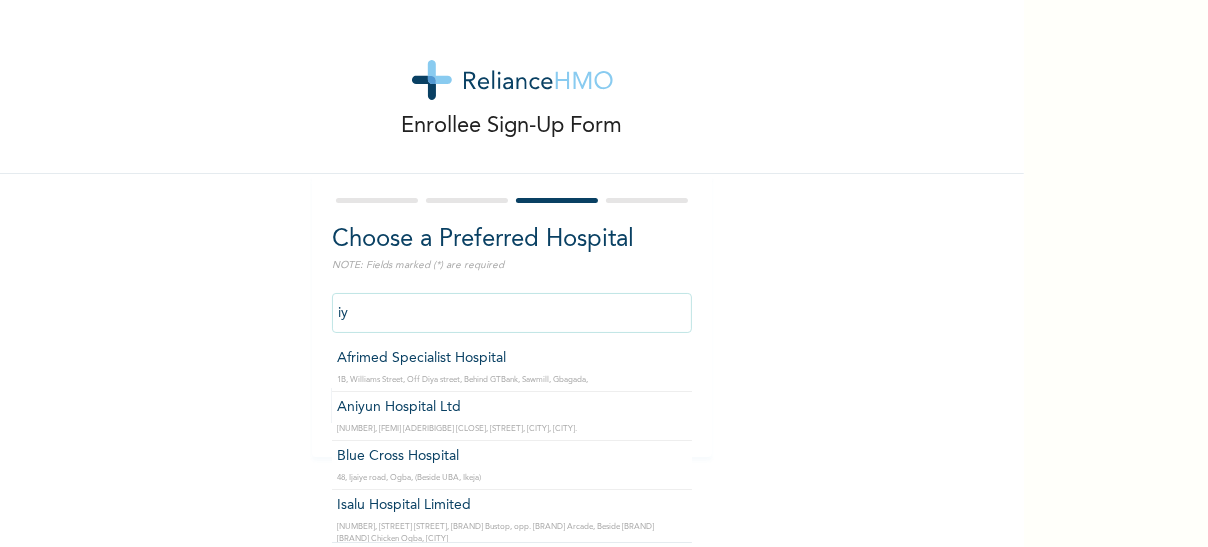 type on "i" 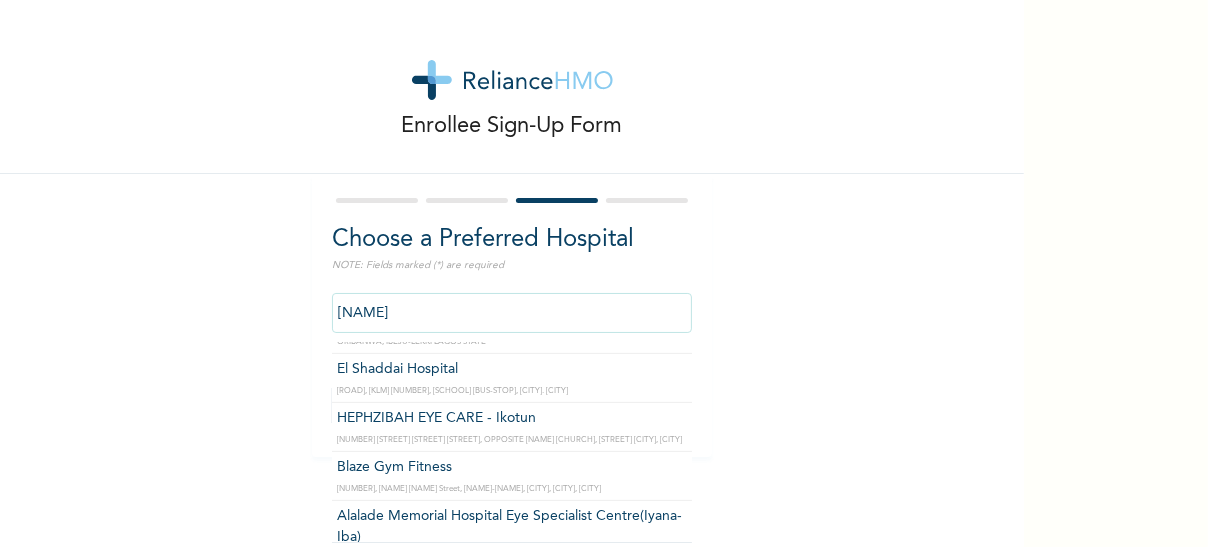 scroll, scrollTop: 769, scrollLeft: 0, axis: vertical 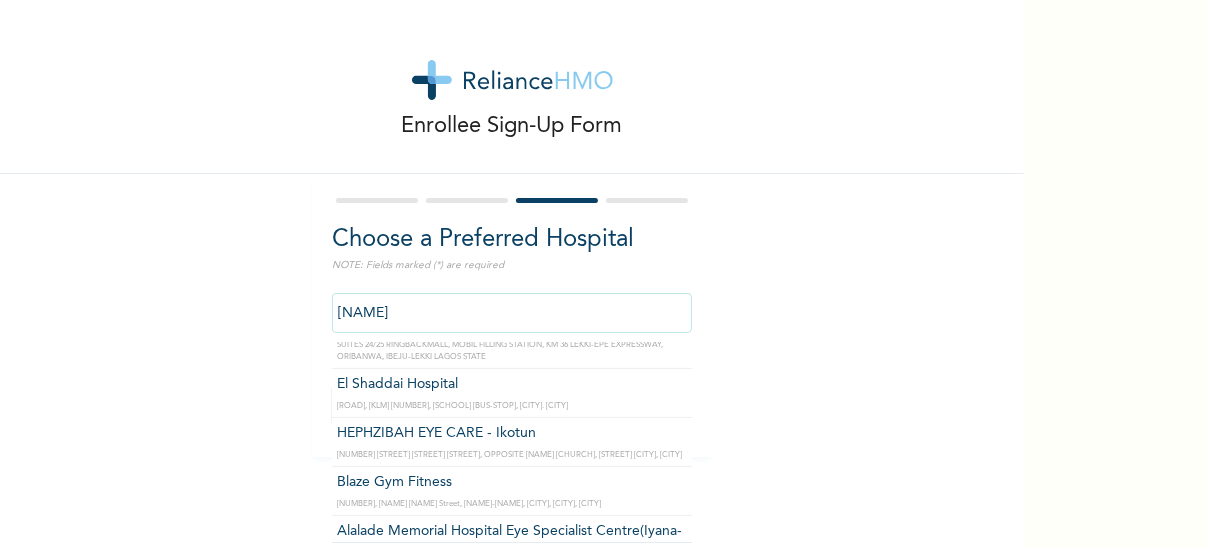 type on "El Shaddai Hospital" 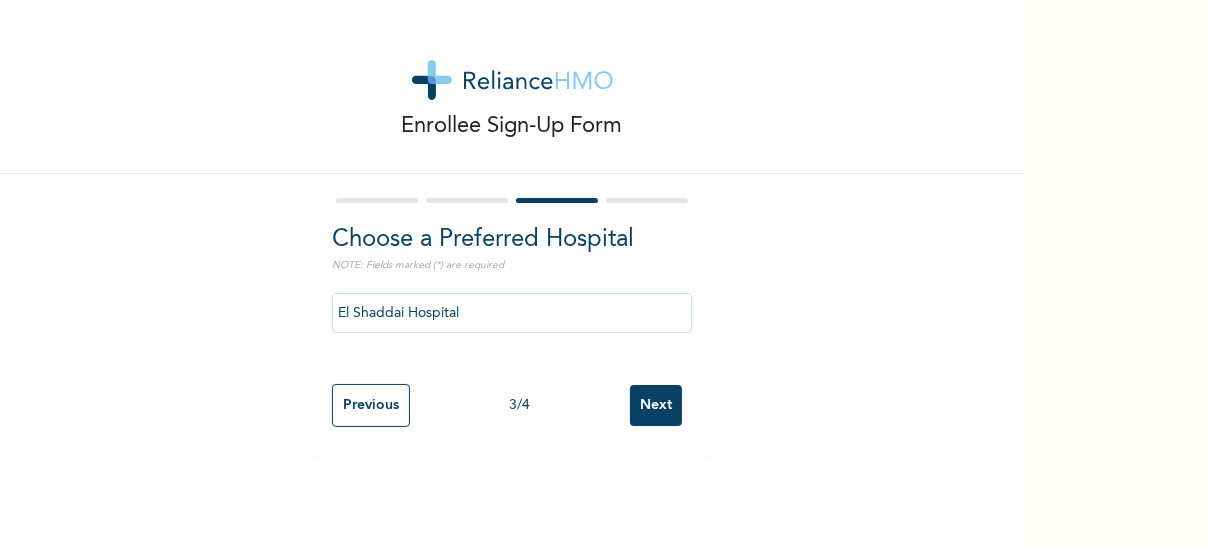 click on "Next" at bounding box center [656, 405] 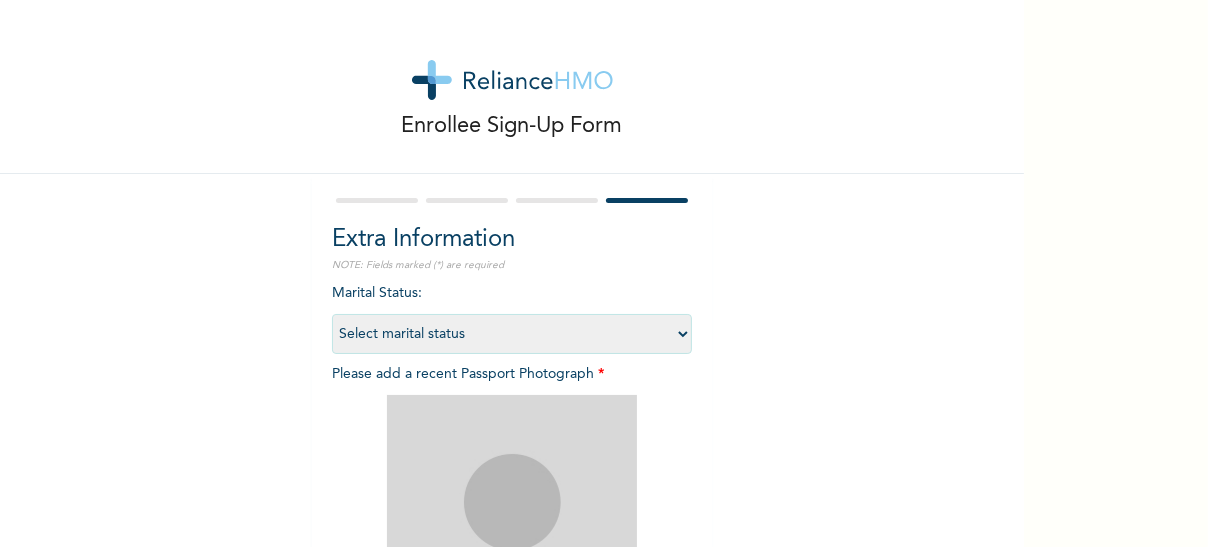 click on "Select marital status Single Married Divorced Widow/Widower" at bounding box center (512, 334) 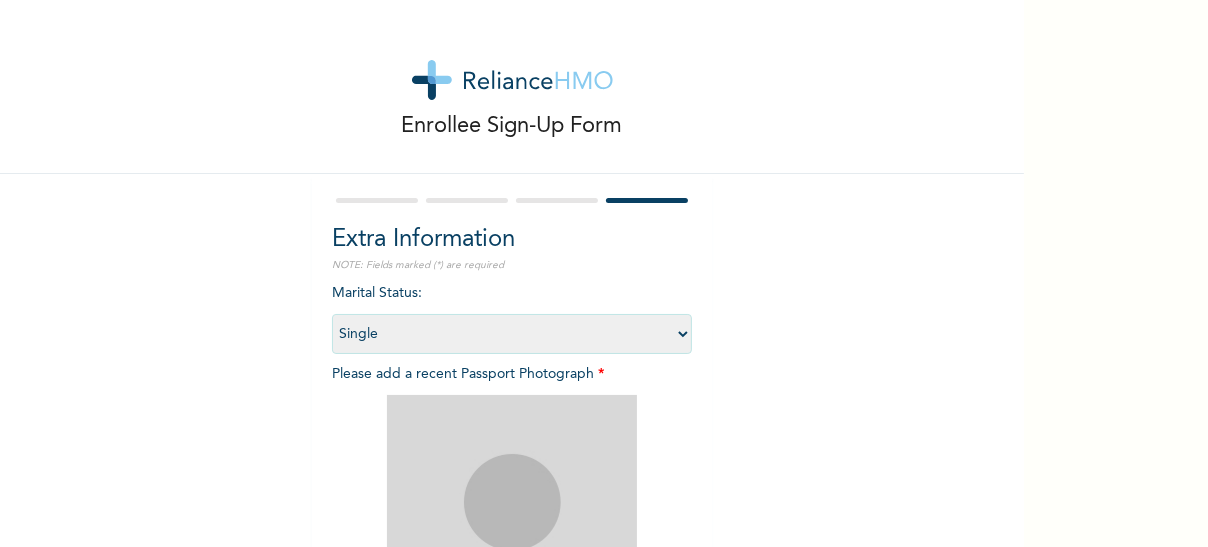 click on "Select marital status Single Married Divorced Widow/Widower" at bounding box center (512, 334) 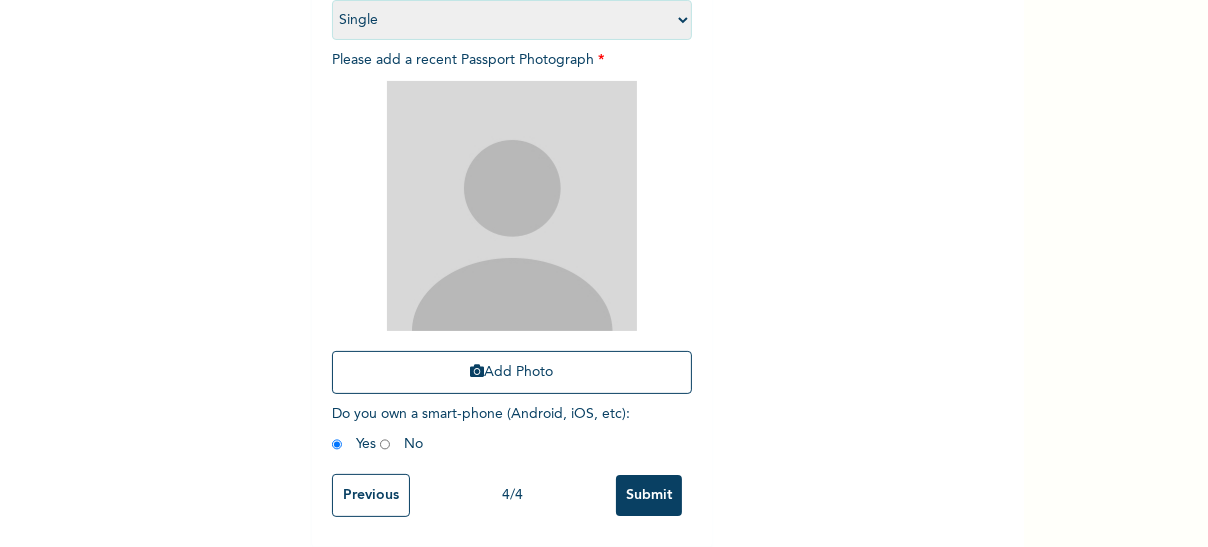 scroll, scrollTop: 329, scrollLeft: 0, axis: vertical 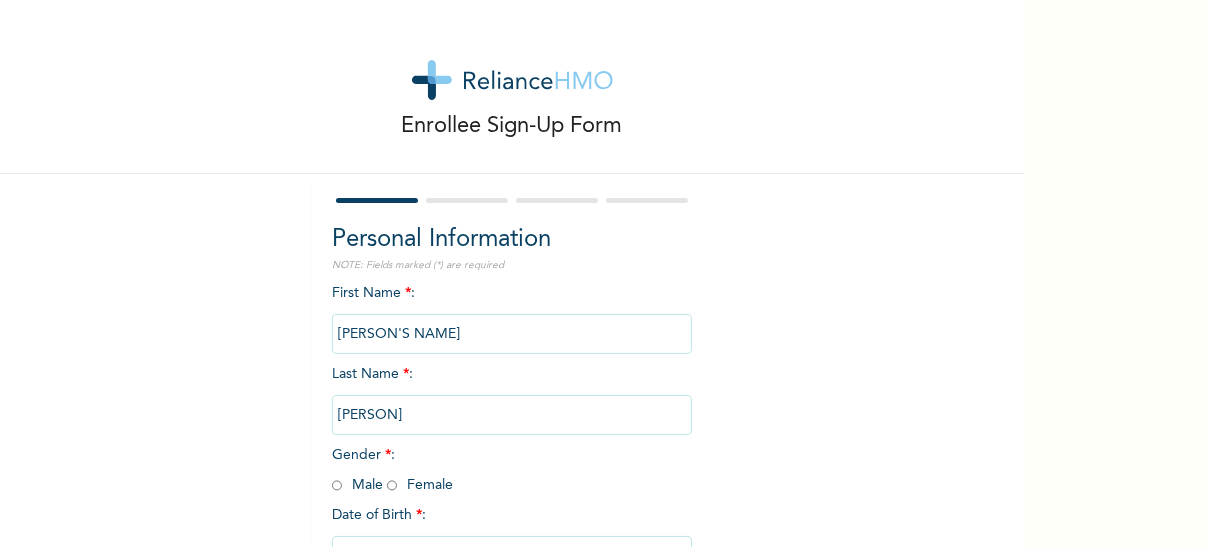click at bounding box center (392, 485) 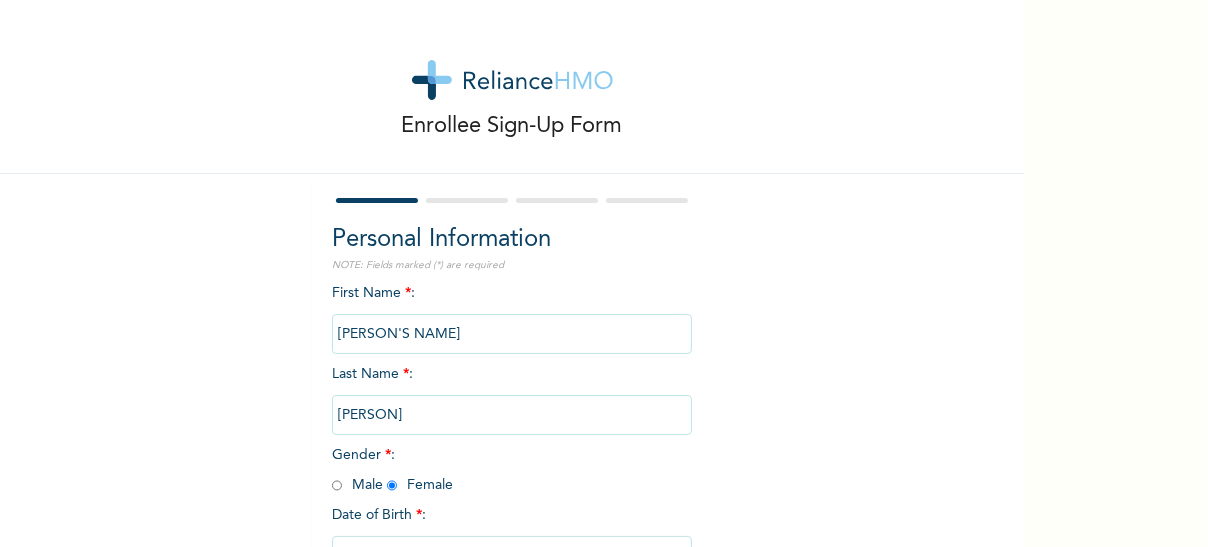 radio on "true" 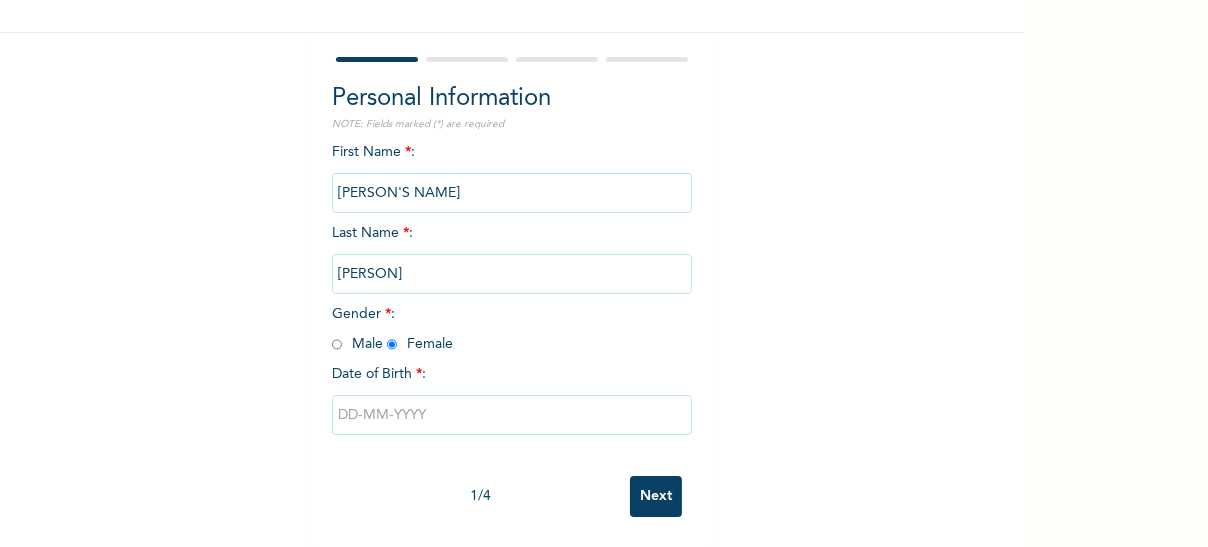 scroll, scrollTop: 155, scrollLeft: 0, axis: vertical 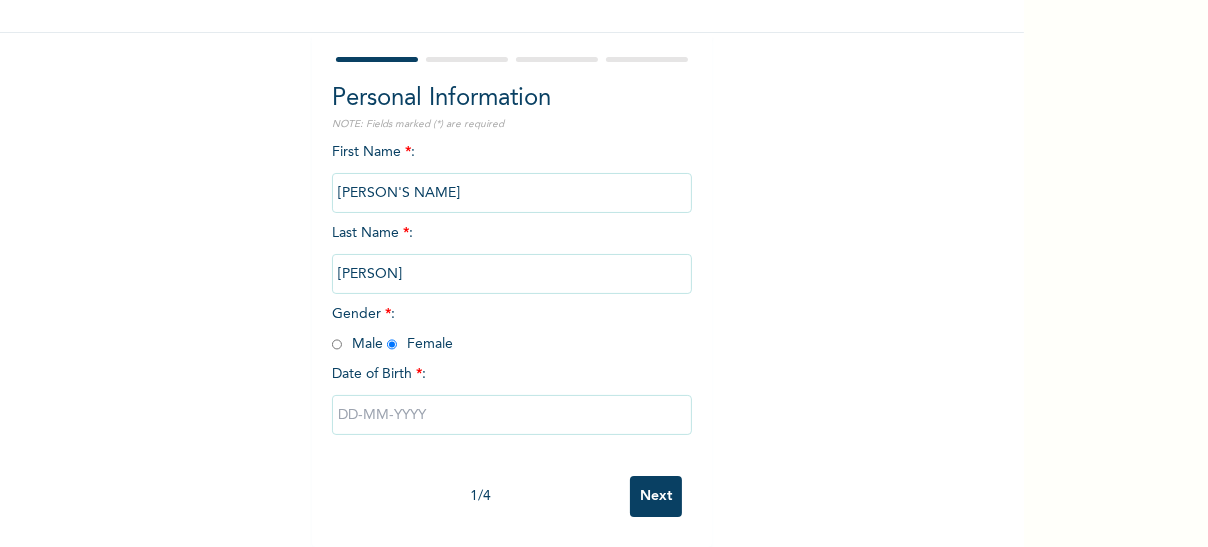 click at bounding box center (512, 415) 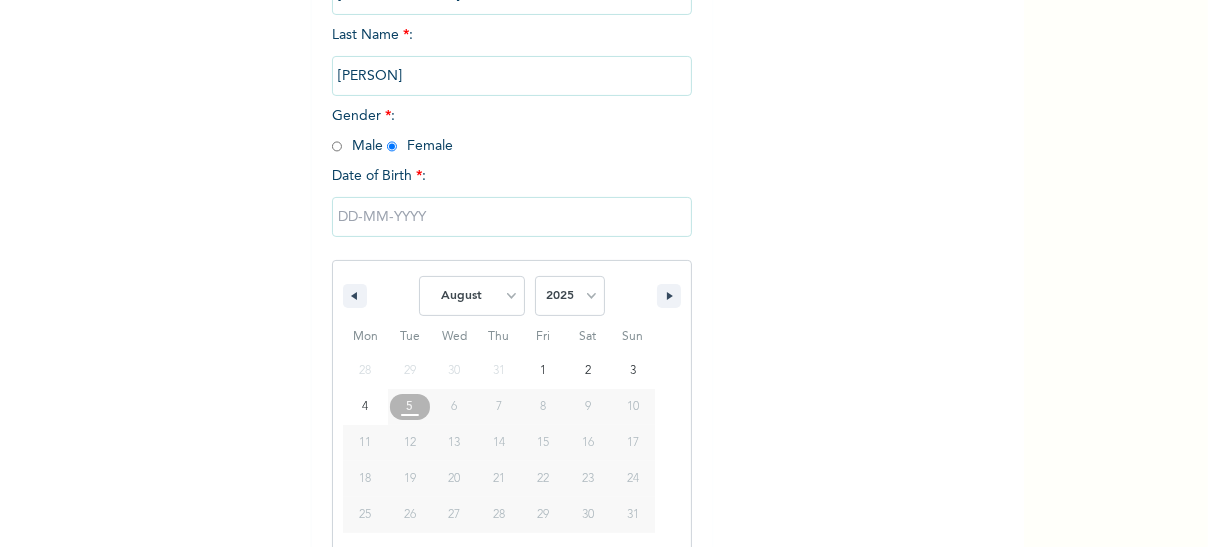 scroll, scrollTop: 361, scrollLeft: 0, axis: vertical 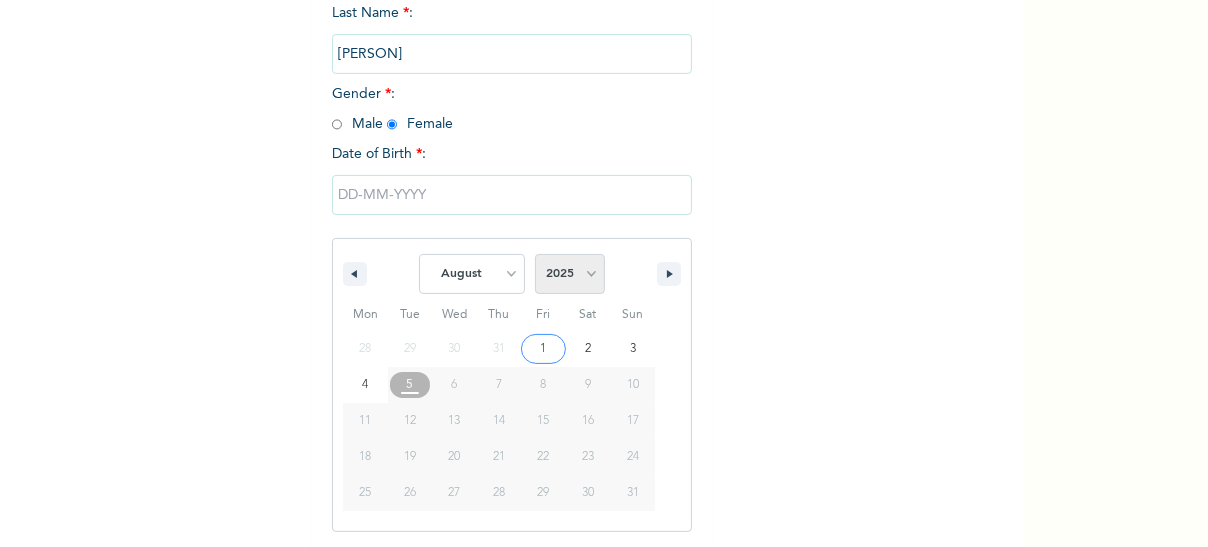 click on "2025 2024 2023 2022 2021 2020 2019 2018 2017 2016 2015 2014 2013 2012 2011 2010 2009 2008 2007 2006 2005 2004 2003 2002 2001 2000 1999 1998 1997 1996 1995 1994 1993 1992 1991 1990 1989 1988 1987 1986 1985 1984 1983 1982 1981 1980 1979 1978 1977 1976 1975 1974 1973 1972 1971 1970 1969 1968 1967 1966 1965 1964 1963 1962 1961 1960" at bounding box center (570, 274) 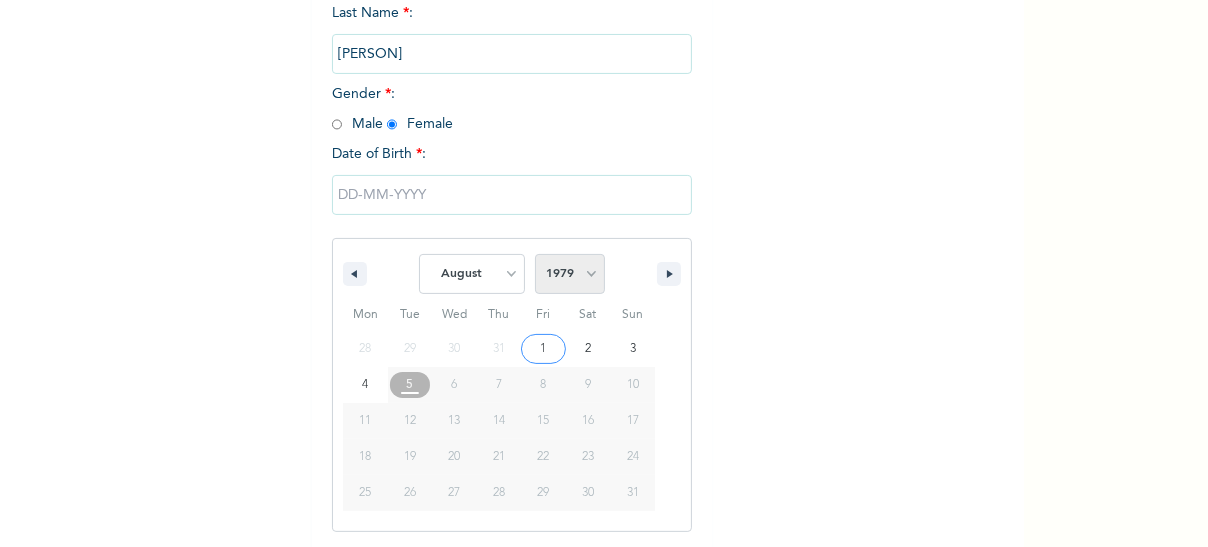 click on "2025 2024 2023 2022 2021 2020 2019 2018 2017 2016 2015 2014 2013 2012 2011 2010 2009 2008 2007 2006 2005 2004 2003 2002 2001 2000 1999 1998 1997 1996 1995 1994 1993 1992 1991 1990 1989 1988 1987 1986 1985 1984 1983 1982 1981 1980 1979 1978 1977 1976 1975 1974 1973 1972 1971 1970 1969 1968 1967 1966 1965 1964 1963 1962 1961 1960" at bounding box center [570, 274] 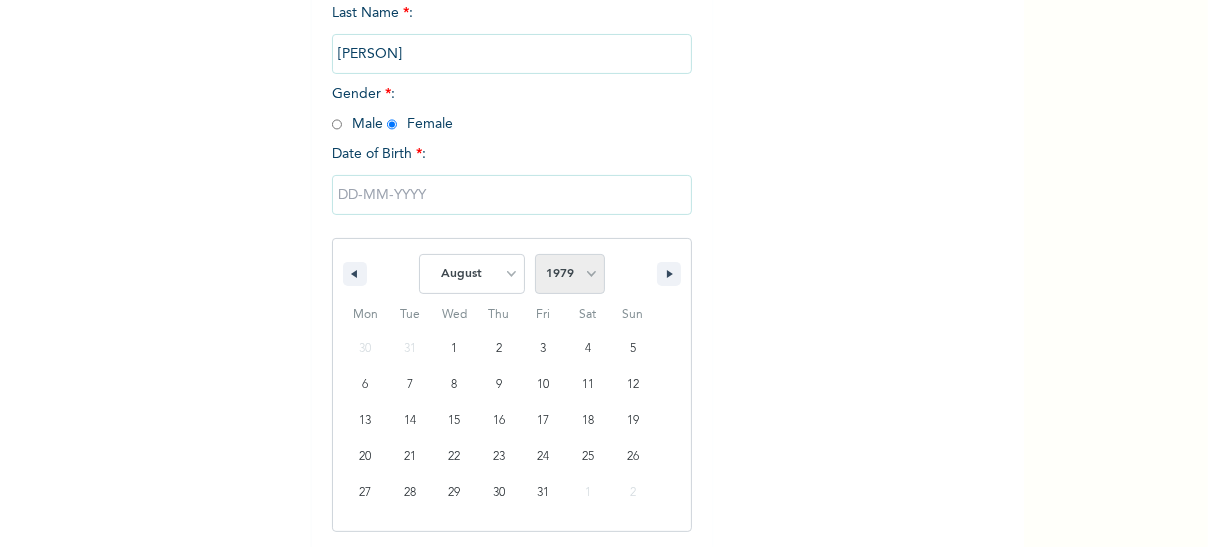 click on "2025 2024 2023 2022 2021 2020 2019 2018 2017 2016 2015 2014 2013 2012 2011 2010 2009 2008 2007 2006 2005 2004 2003 2002 2001 2000 1999 1998 1997 1996 1995 1994 1993 1992 1991 1990 1989 1988 1987 1986 1985 1984 1983 1982 1981 1980 1979 1978 1977 1976 1975 1974 1973 1972 1971 1970 1969 1968 1967 1966 1965 1964 1963 1962 1961 1960" at bounding box center [570, 274] 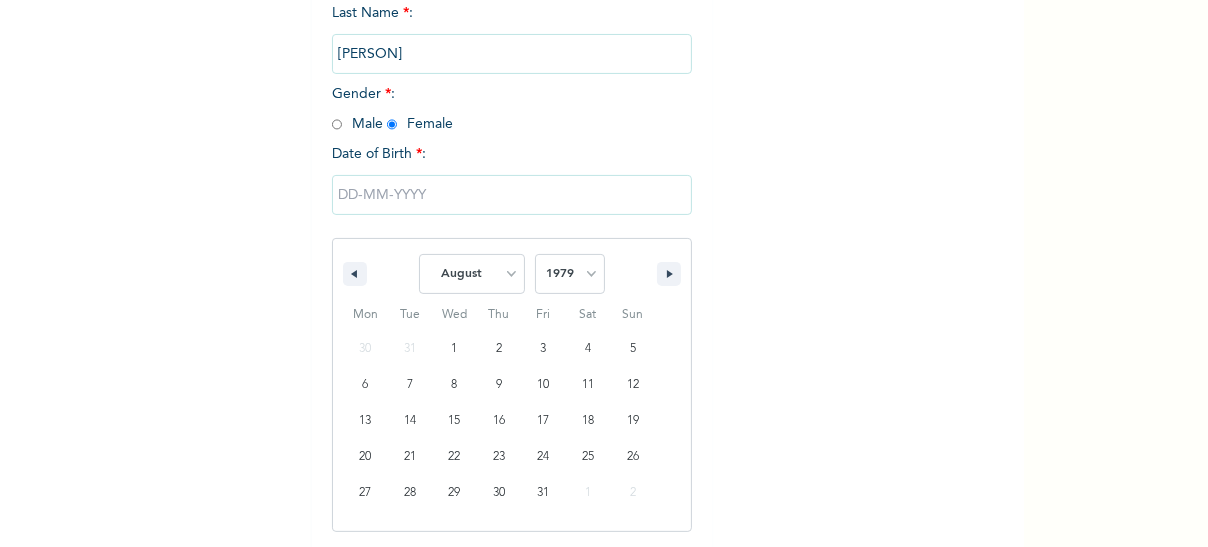 select on "1987" 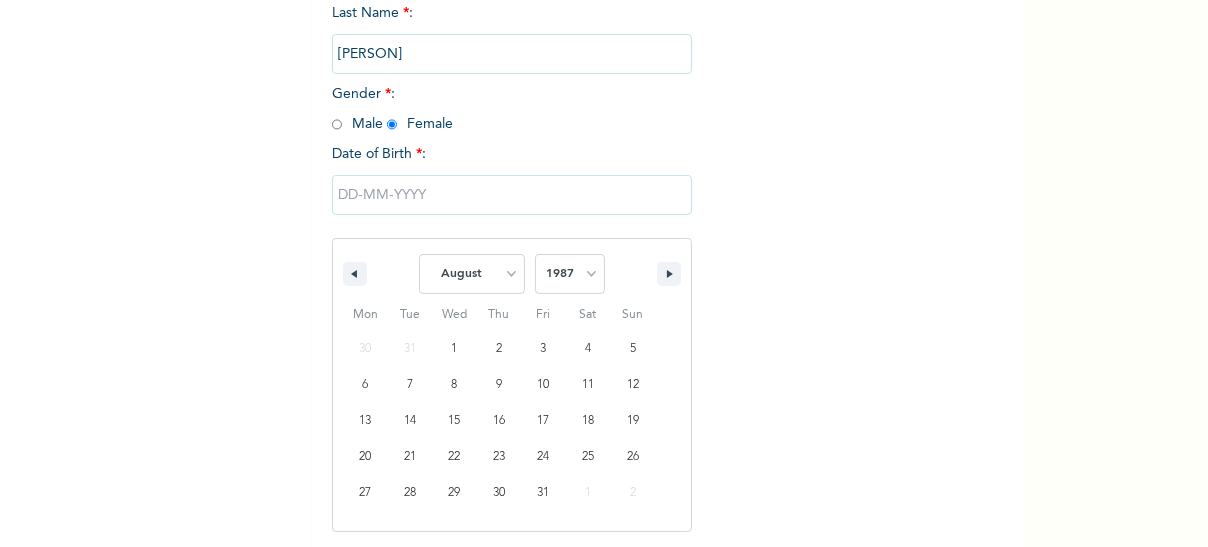 click on "2025 2024 2023 2022 2021 2020 2019 2018 2017 2016 2015 2014 2013 2012 2011 2010 2009 2008 2007 2006 2005 2004 2003 2002 2001 2000 1999 1998 1997 1996 1995 1994 1993 1992 1991 1990 1989 1988 1987 1986 1985 1984 1983 1982 1981 1980 1979 1978 1977 1976 1975 1974 1973 1972 1971 1970 1969 1968 1967 1966 1965 1964 1963 1962 1961 1960" at bounding box center (570, 274) 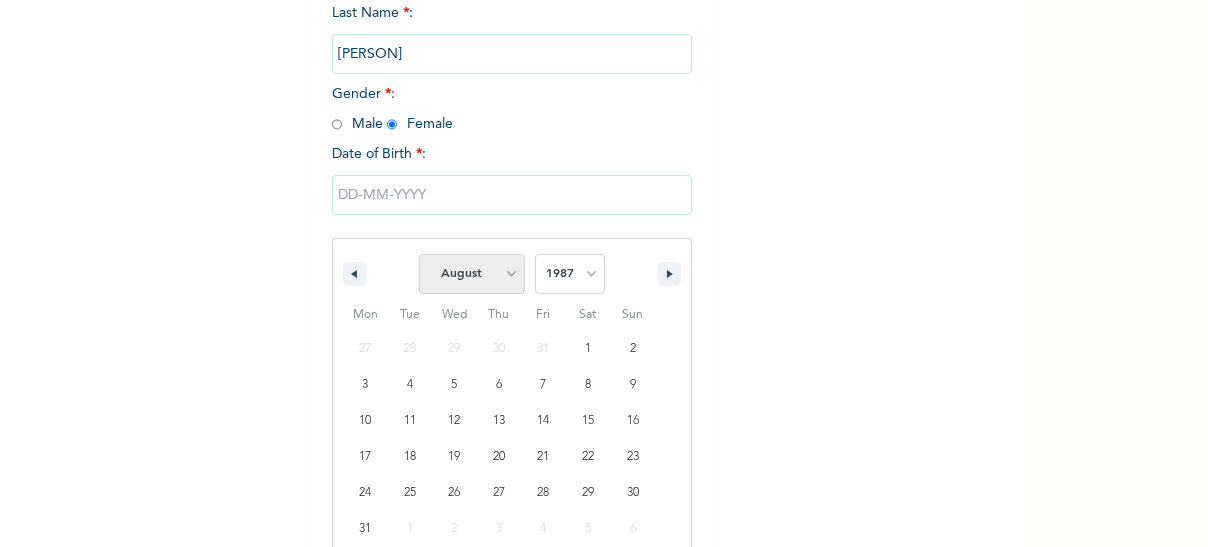 click on "January February March April May June July August September October November December" at bounding box center [472, 274] 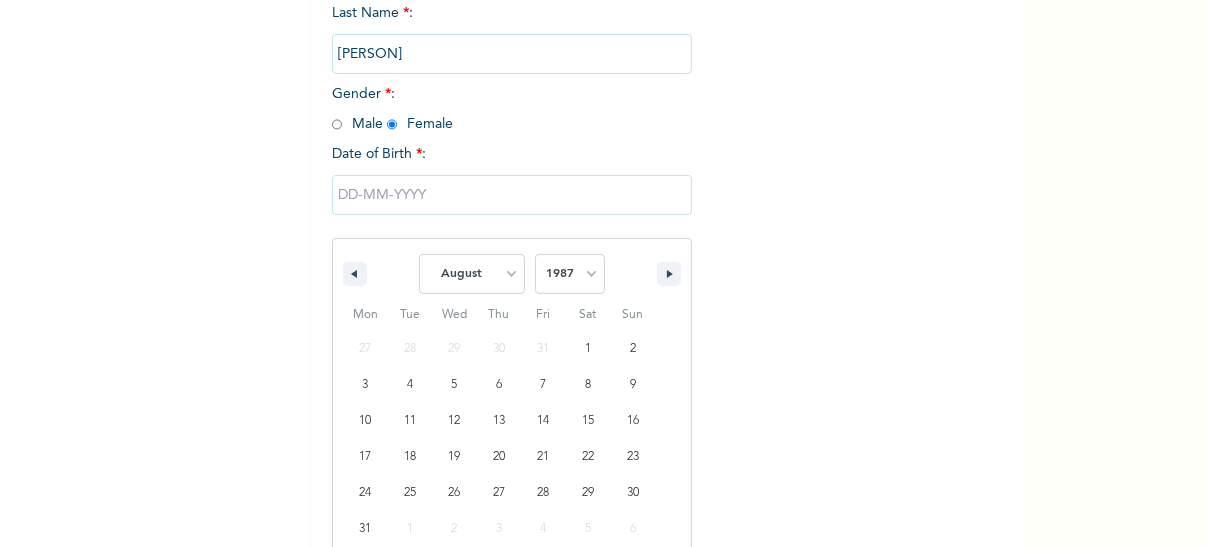 select on "4" 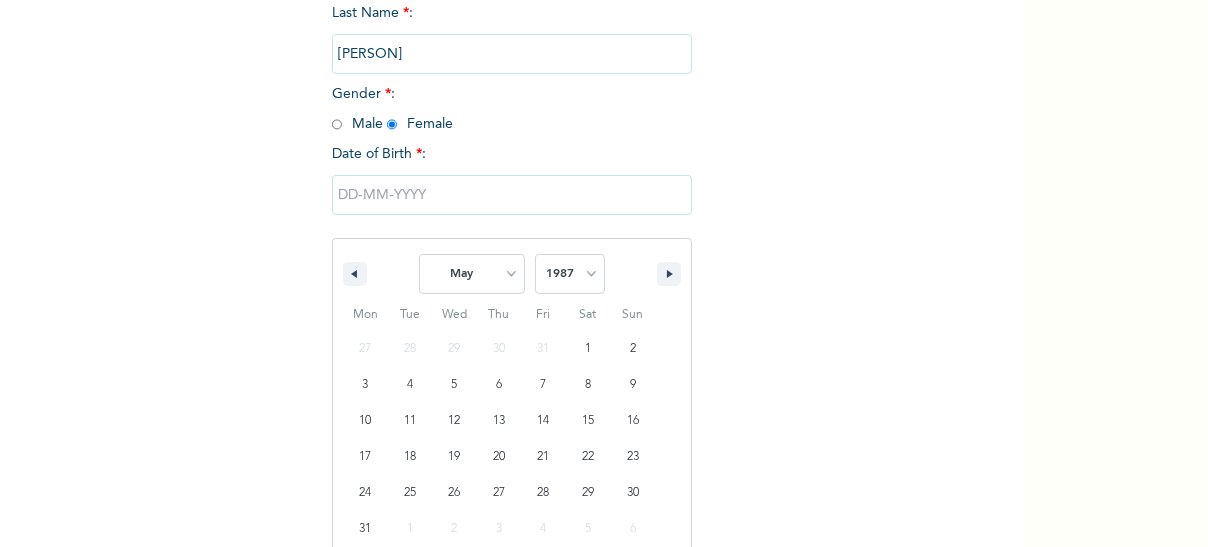 click on "January February March April May June July August September October November December" at bounding box center [472, 274] 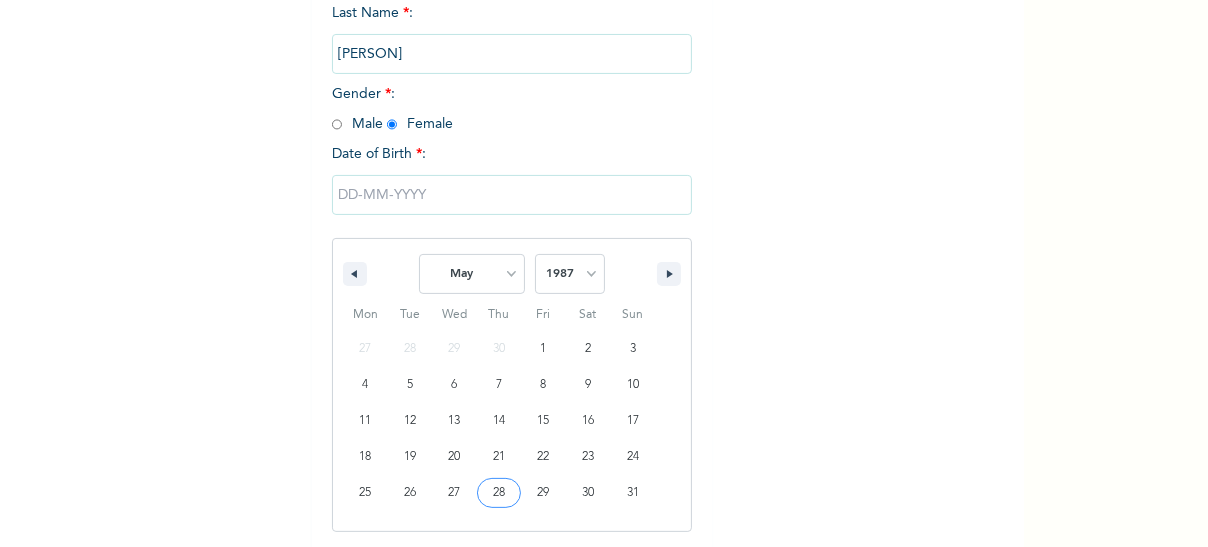 type on "[DATE]" 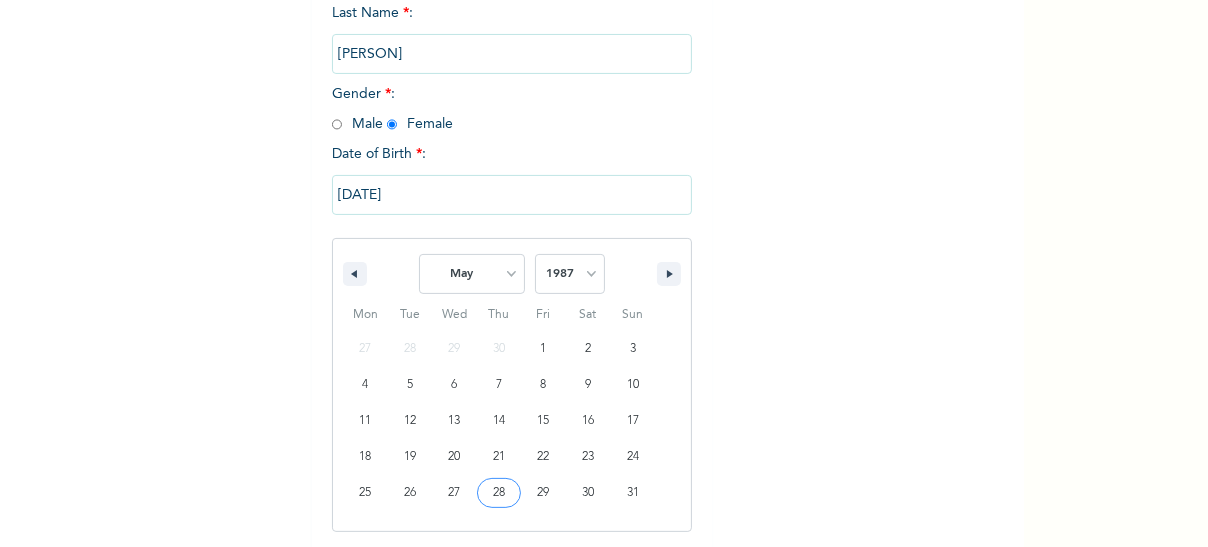 scroll, scrollTop: 155, scrollLeft: 0, axis: vertical 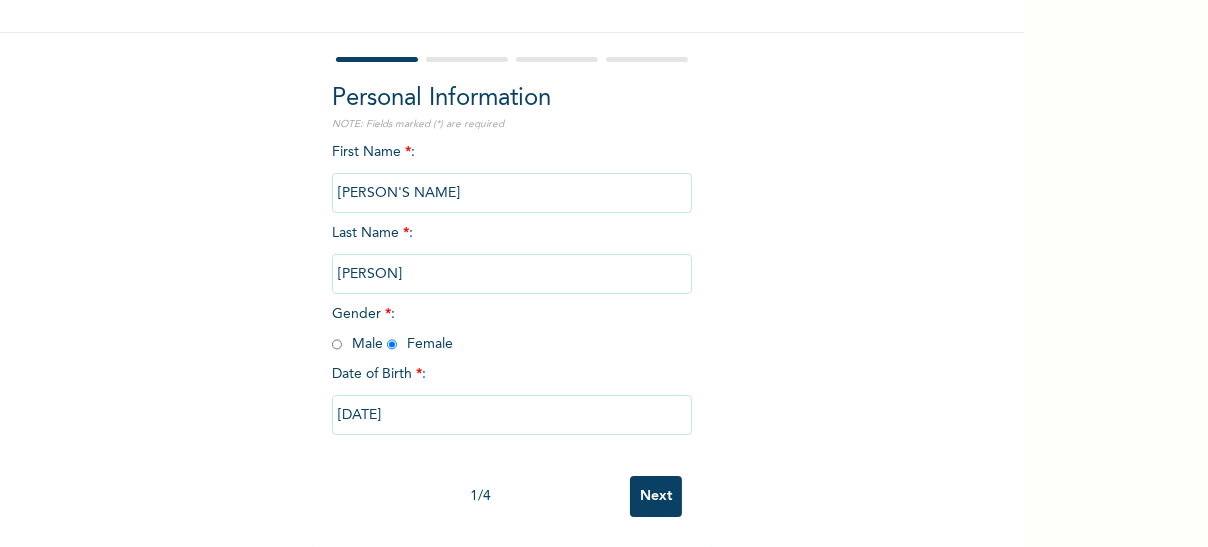 drag, startPoint x: 677, startPoint y: 479, endPoint x: 644, endPoint y: 473, distance: 33.54102 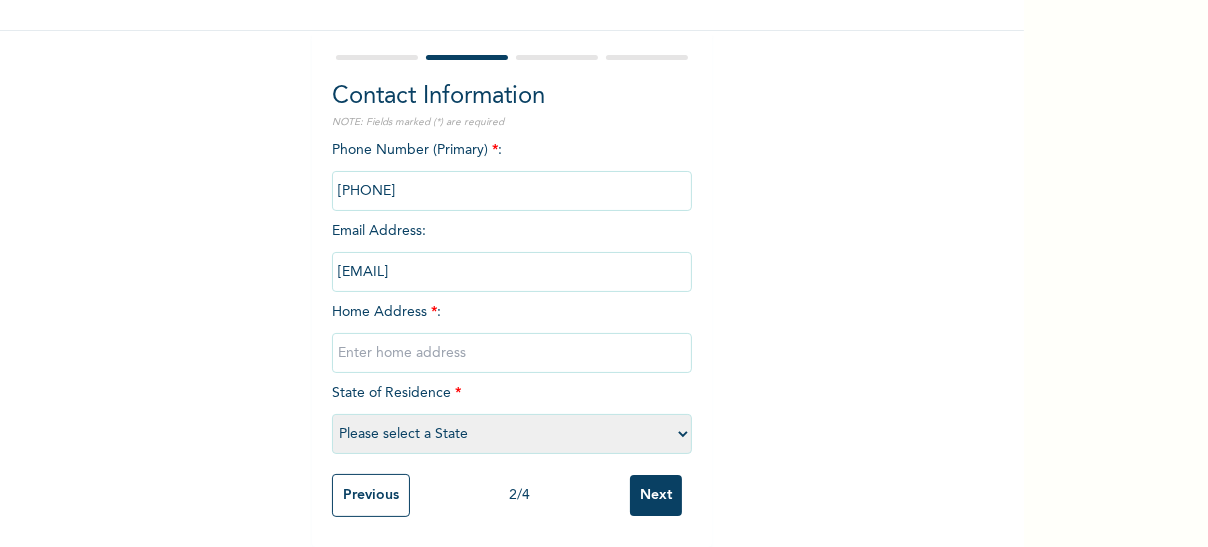 click at bounding box center (512, 353) 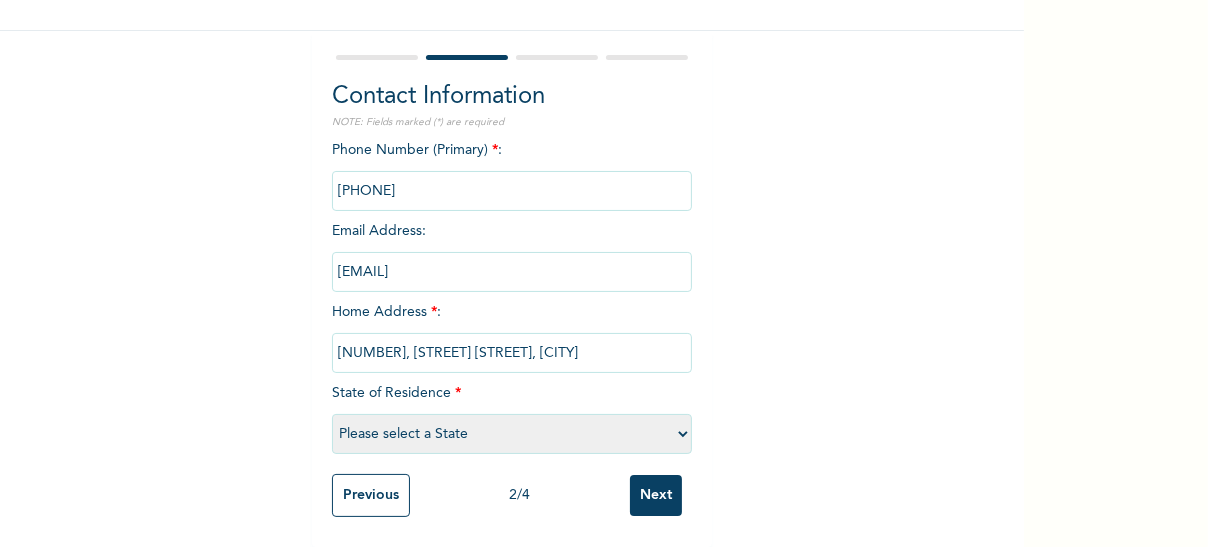 type on "[NUMBER], [STREET] [STREET], [CITY]" 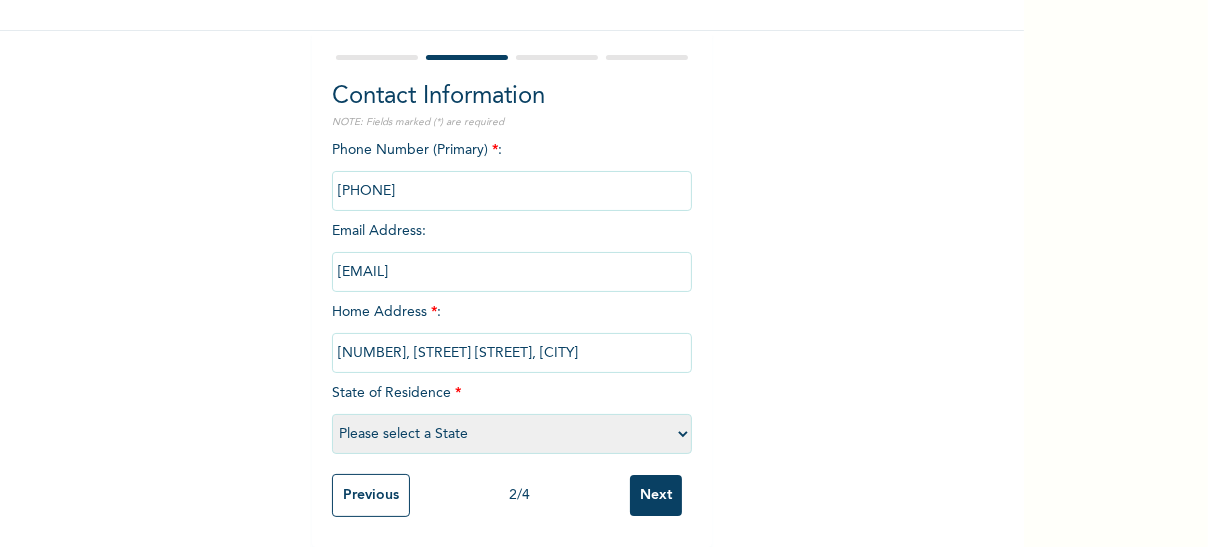 click on "Please select a State Abia Abuja (FCT) Adamawa Akwa Ibom Anambra Bauchi Bayelsa Benue Borno Cross River Delta Ebonyi Edo Ekiti Enugu Gombe Imo Jigawa Kaduna Kano Katsina Kebbi Kogi Kwara Lagos Nasarawa Niger Ogun Ondo Osun Oyo Plateau Rivers Sokoto Taraba Yobe Zamfara" at bounding box center [512, 434] 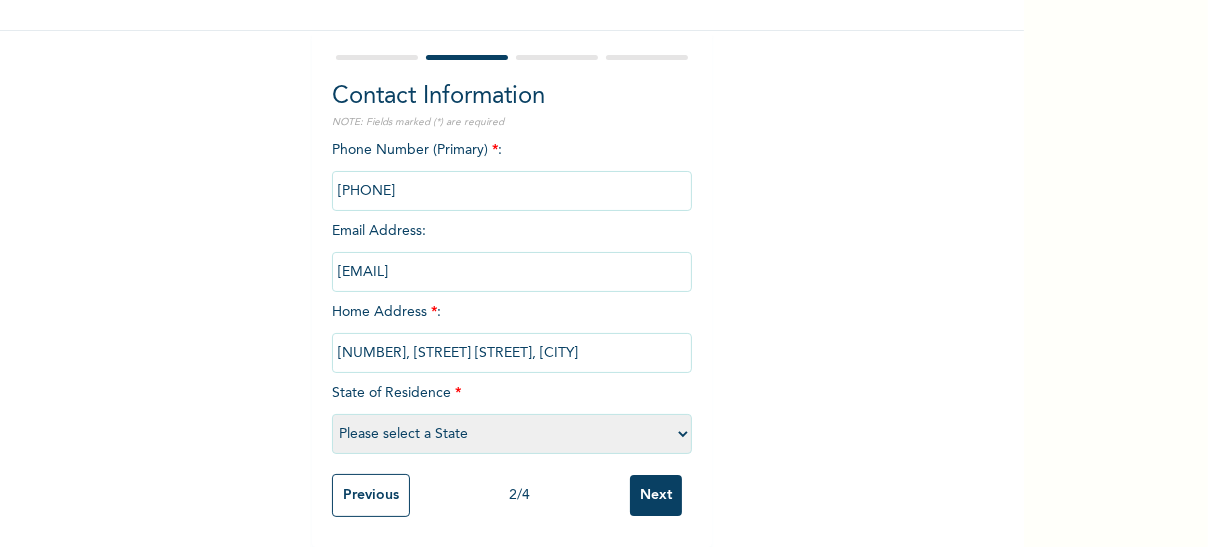 select on "25" 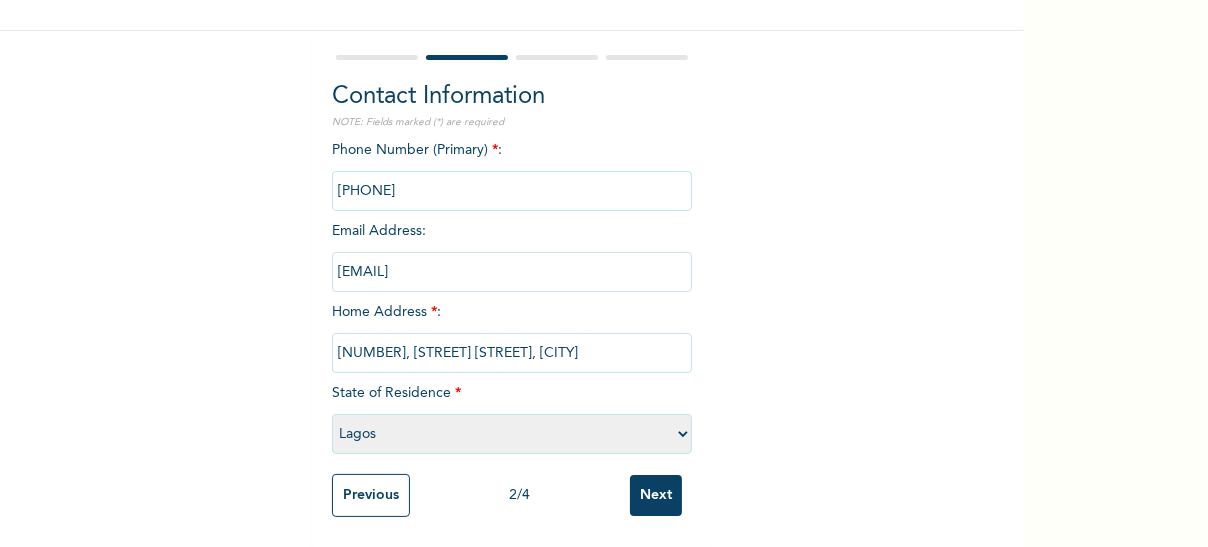 click on "Please select a State Abia Abuja (FCT) Adamawa Akwa Ibom Anambra Bauchi Bayelsa Benue Borno Cross River Delta Ebonyi Edo Ekiti Enugu Gombe Imo Jigawa Kaduna Kano Katsina Kebbi Kogi Kwara Lagos Nasarawa Niger Ogun Ondo Osun Oyo Plateau Rivers Sokoto Taraba Yobe Zamfara" at bounding box center (512, 434) 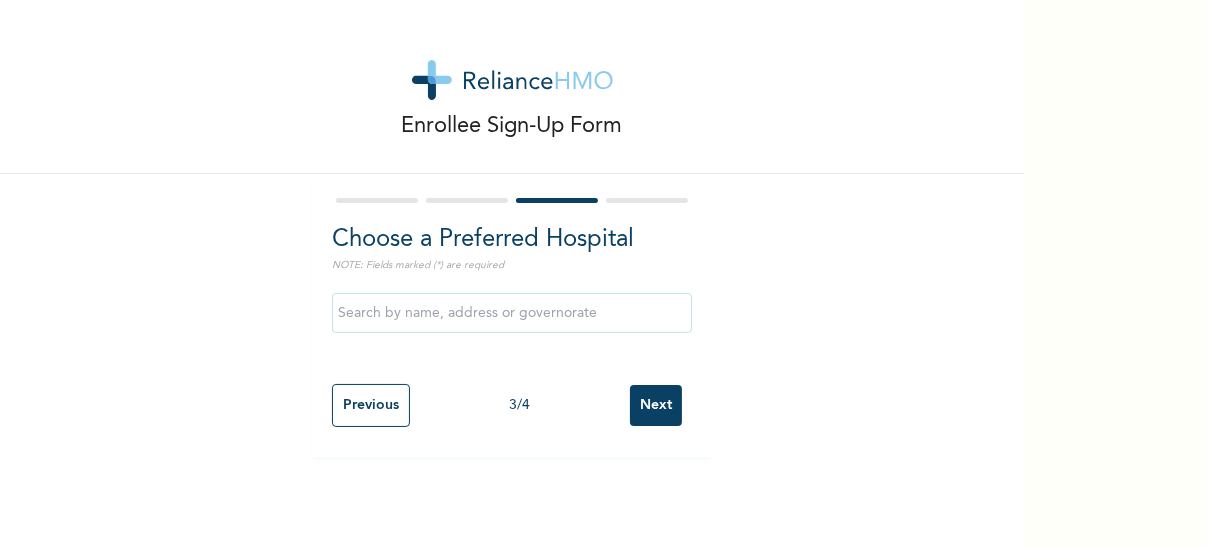 scroll, scrollTop: 0, scrollLeft: 0, axis: both 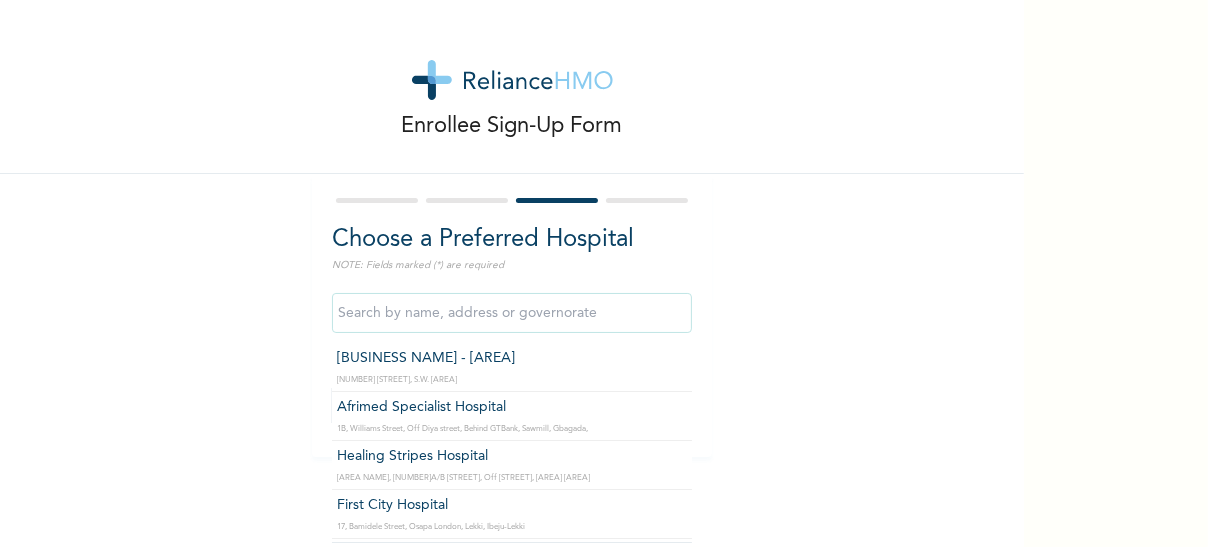 click at bounding box center [512, 313] 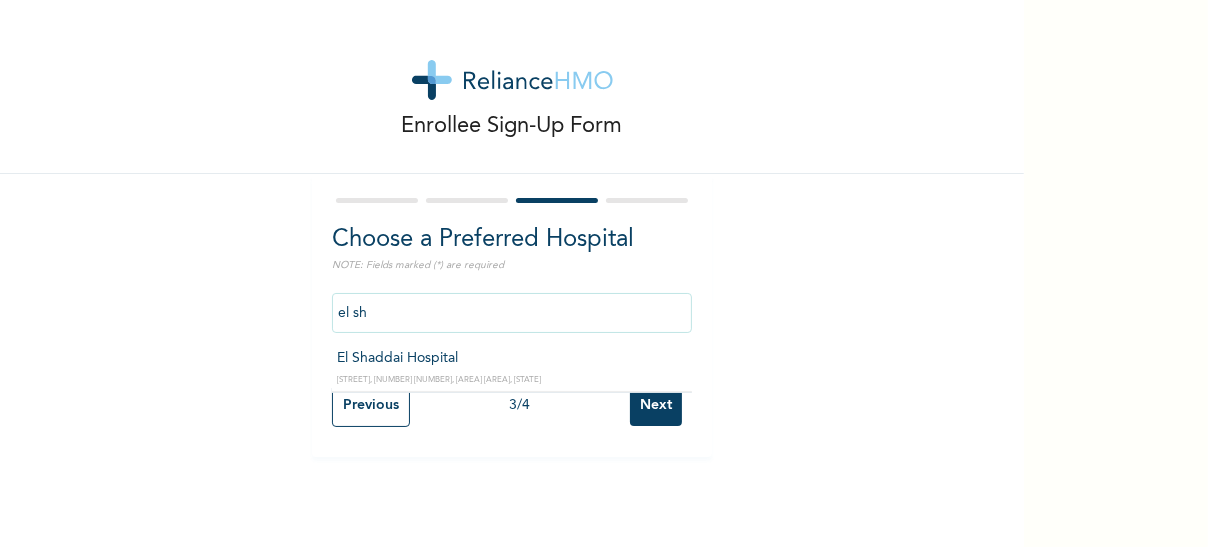 type on "El Shaddai Hospital" 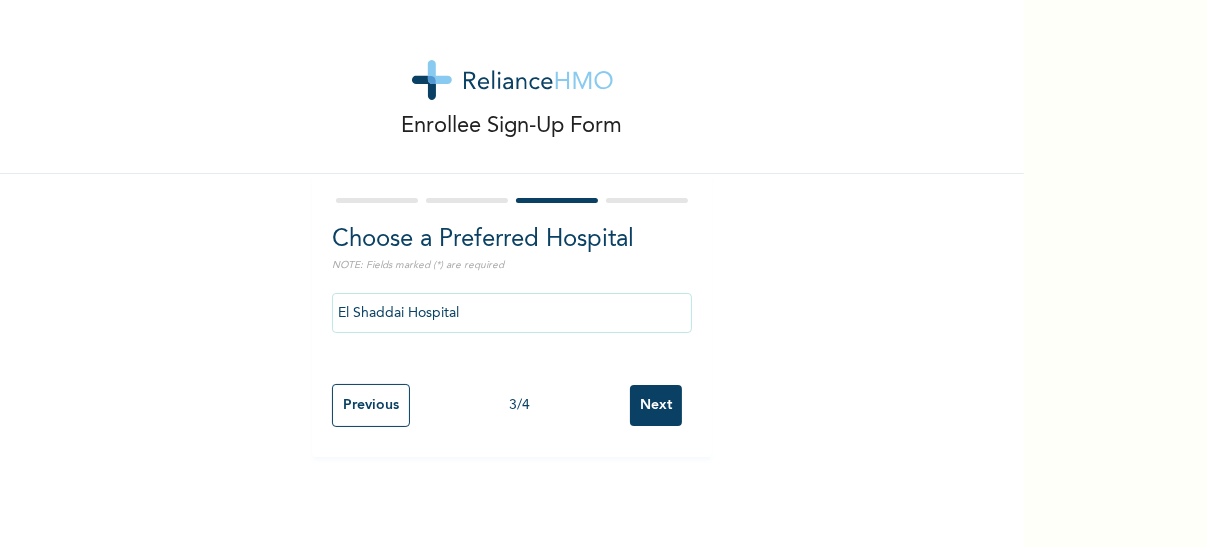 click on "Next" at bounding box center (656, 405) 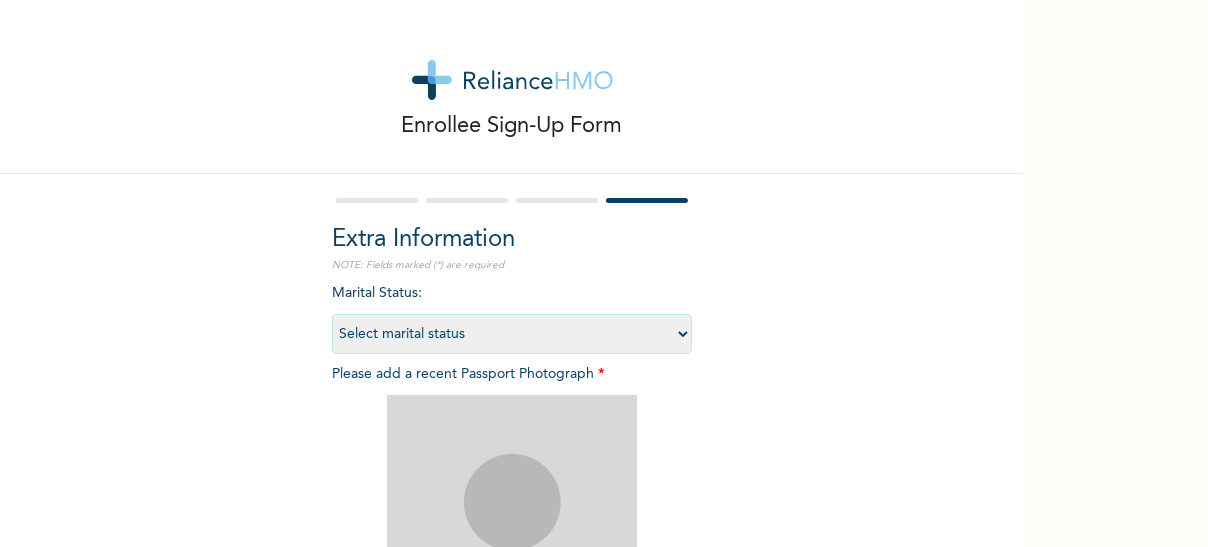 click on "Select marital status Single Married Divorced Widow/Widower" at bounding box center (512, 334) 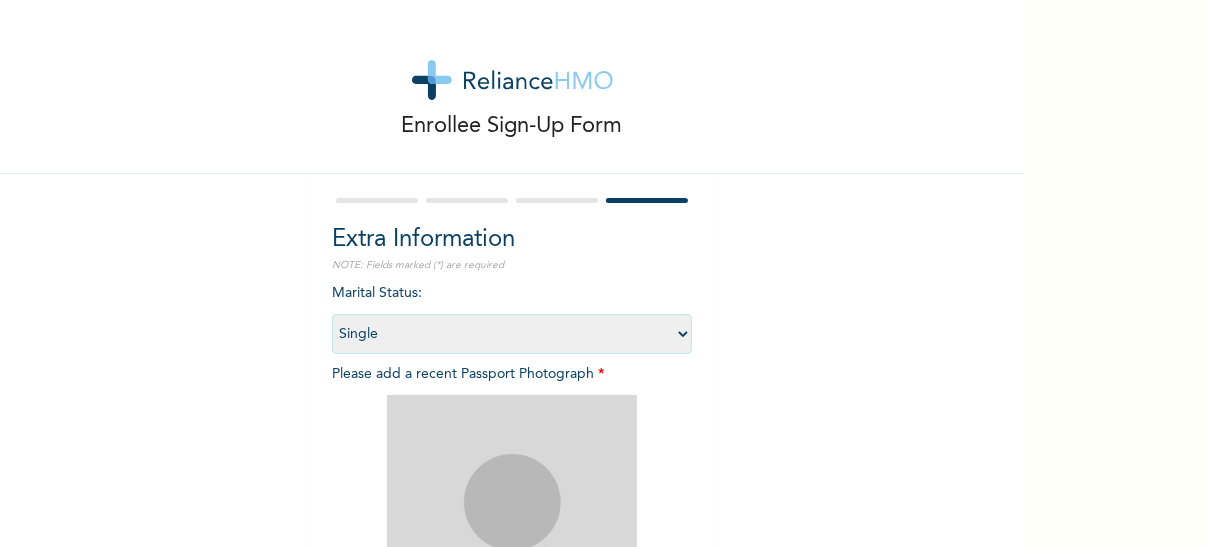 click on "Select marital status Single Married Divorced Widow/Widower" at bounding box center [512, 334] 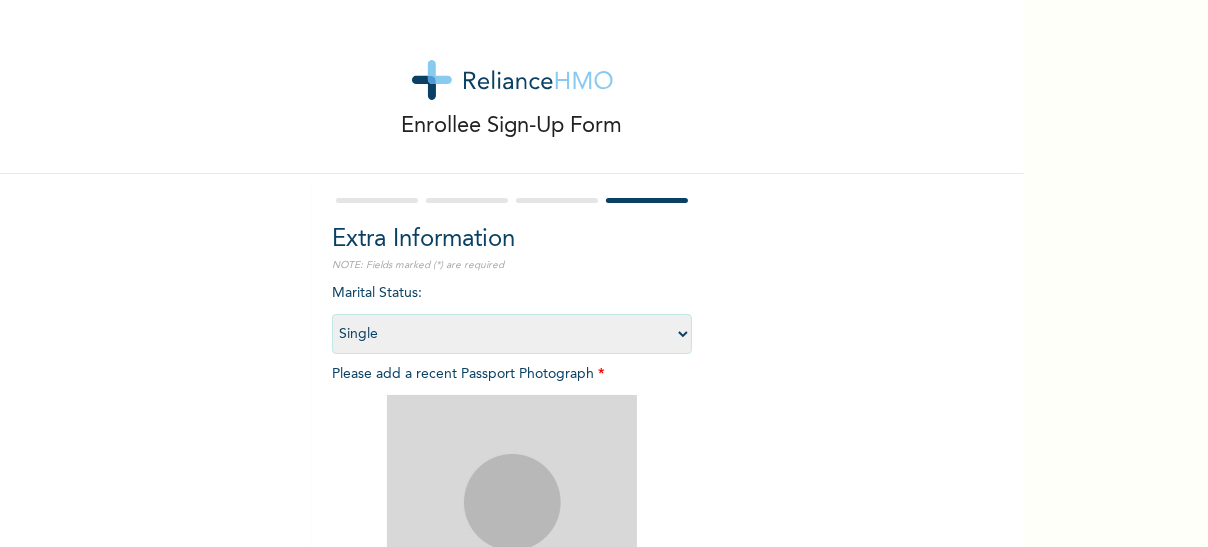 click at bounding box center (512, 520) 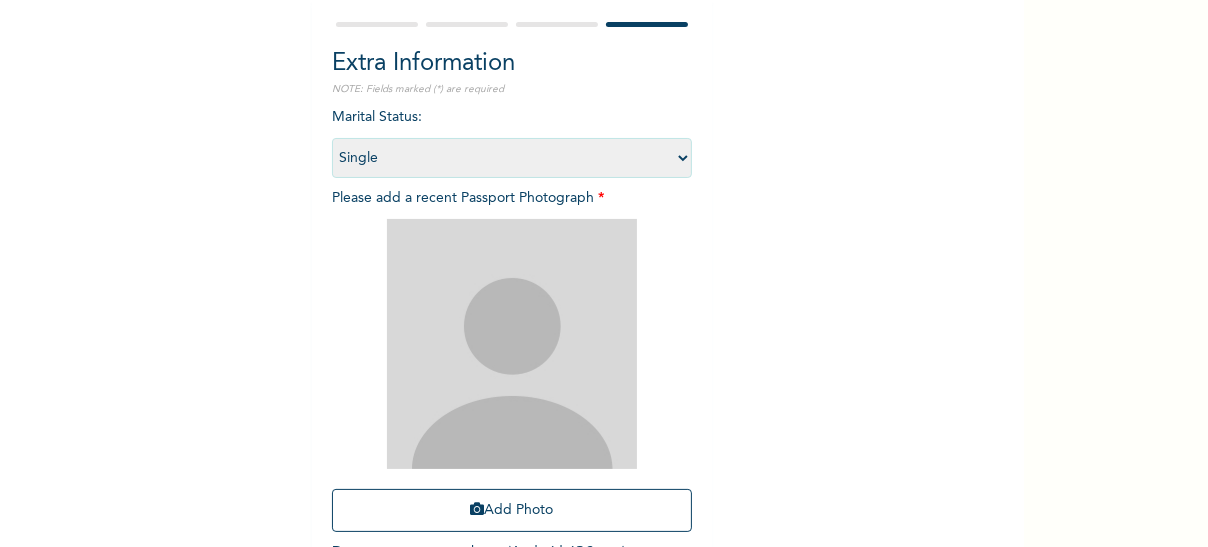 scroll, scrollTop: 176, scrollLeft: 0, axis: vertical 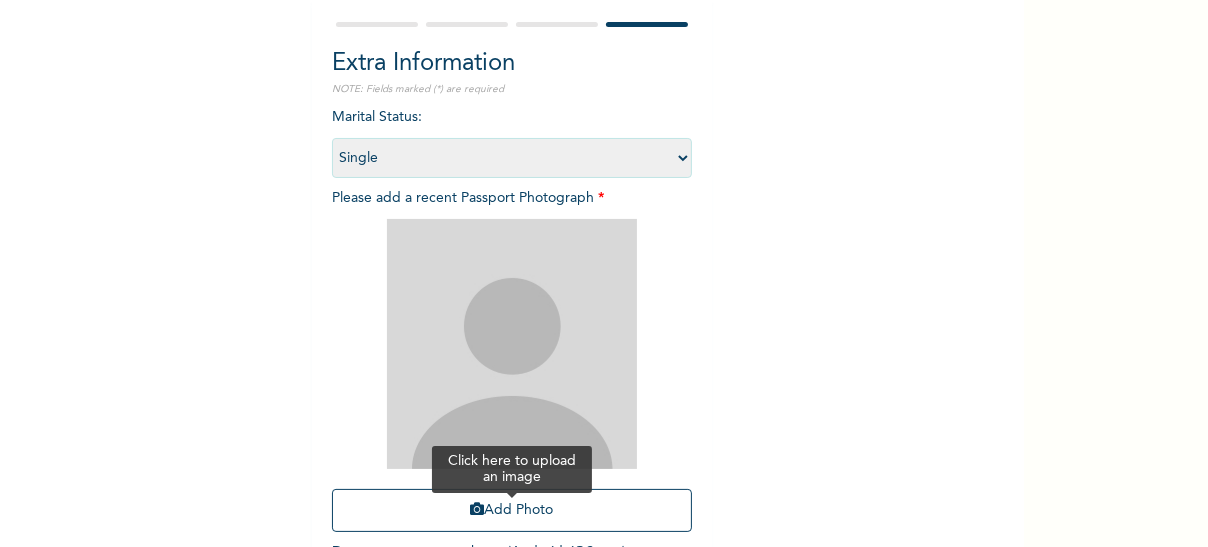 click on "Add Photo" at bounding box center [512, 510] 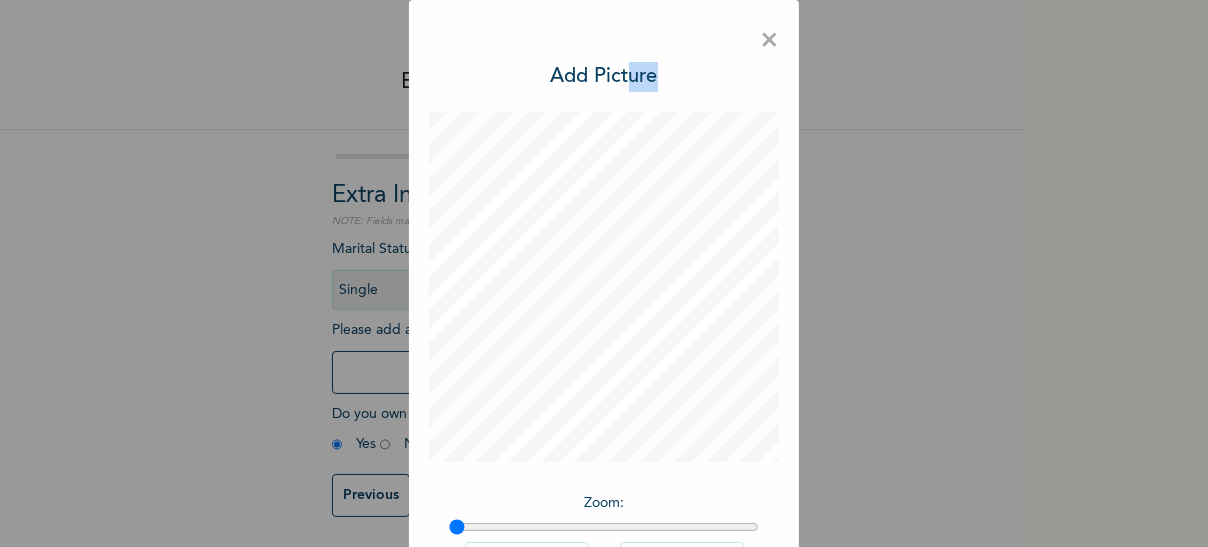 drag, startPoint x: 835, startPoint y: 178, endPoint x: 619, endPoint y: 79, distance: 237.60681 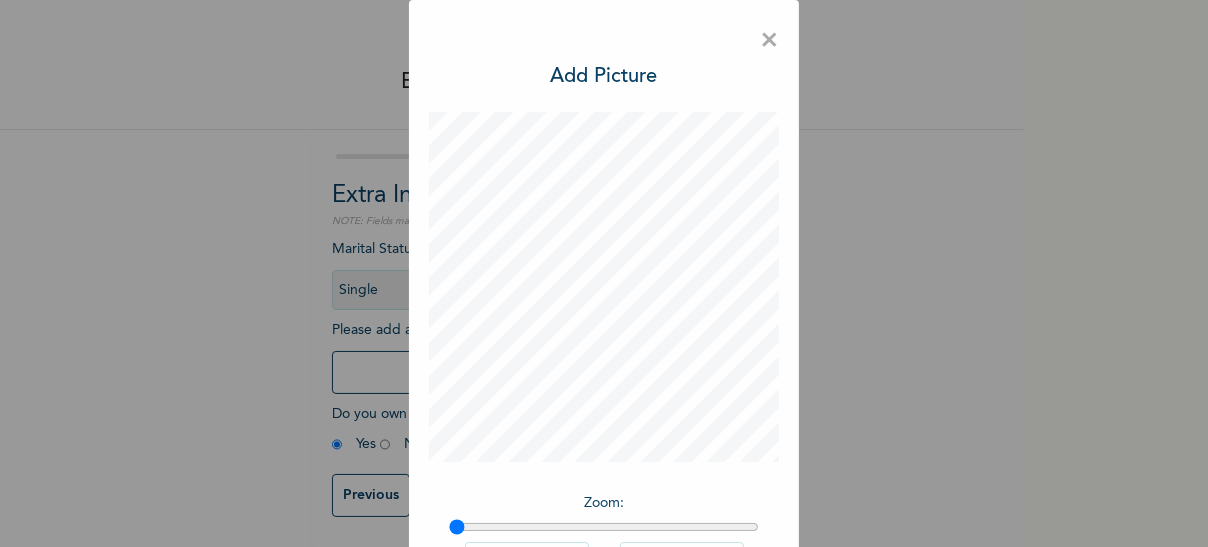 scroll, scrollTop: 149, scrollLeft: 0, axis: vertical 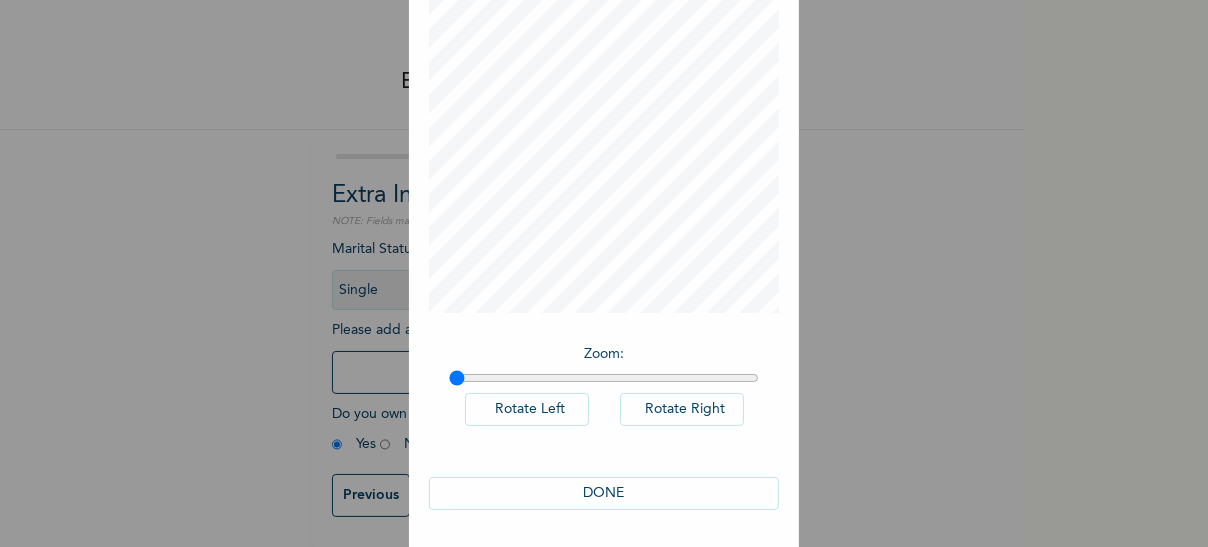 click on "DONE" at bounding box center [604, 493] 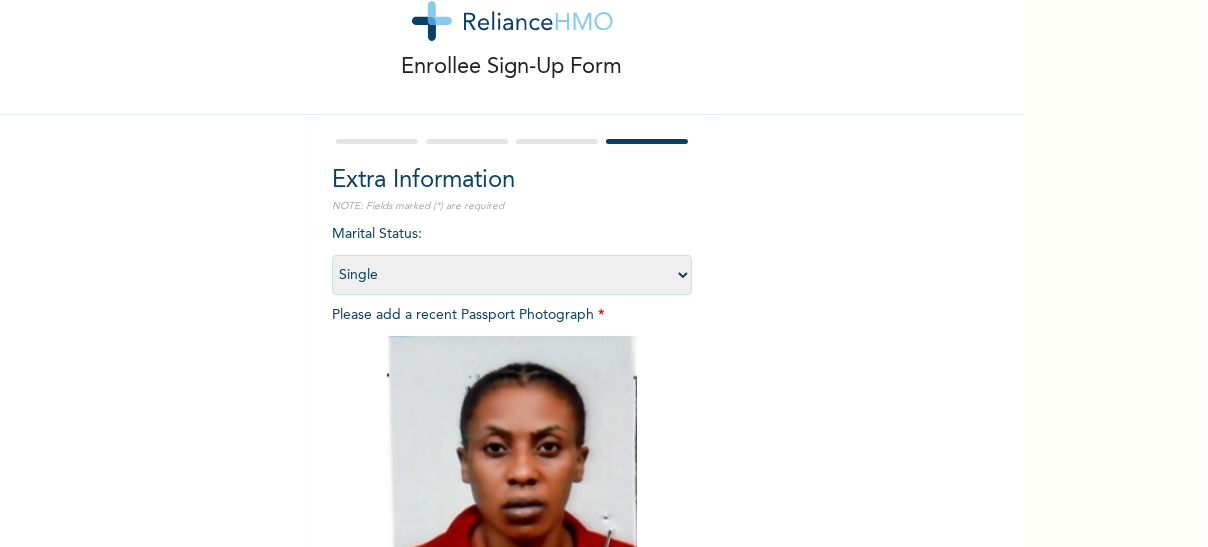scroll, scrollTop: 328, scrollLeft: 0, axis: vertical 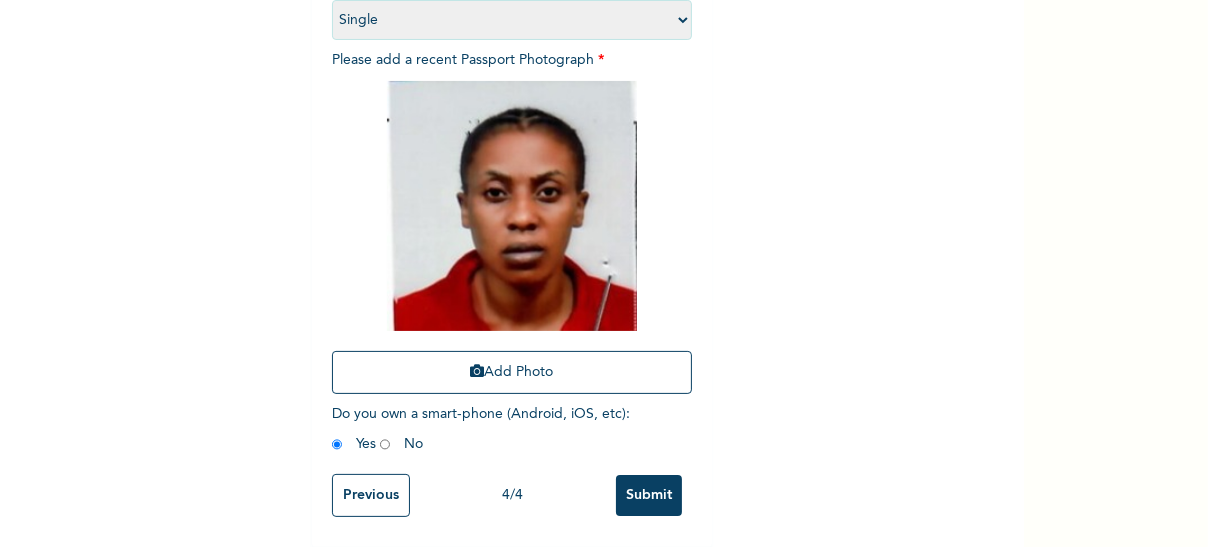 click at bounding box center [337, 444] 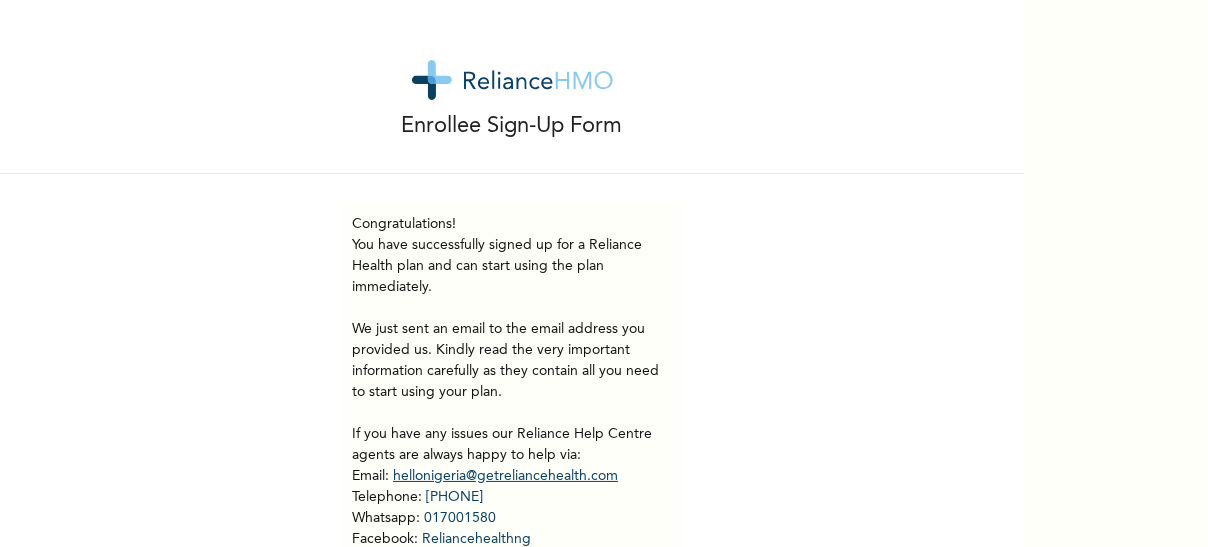 scroll, scrollTop: 0, scrollLeft: 0, axis: both 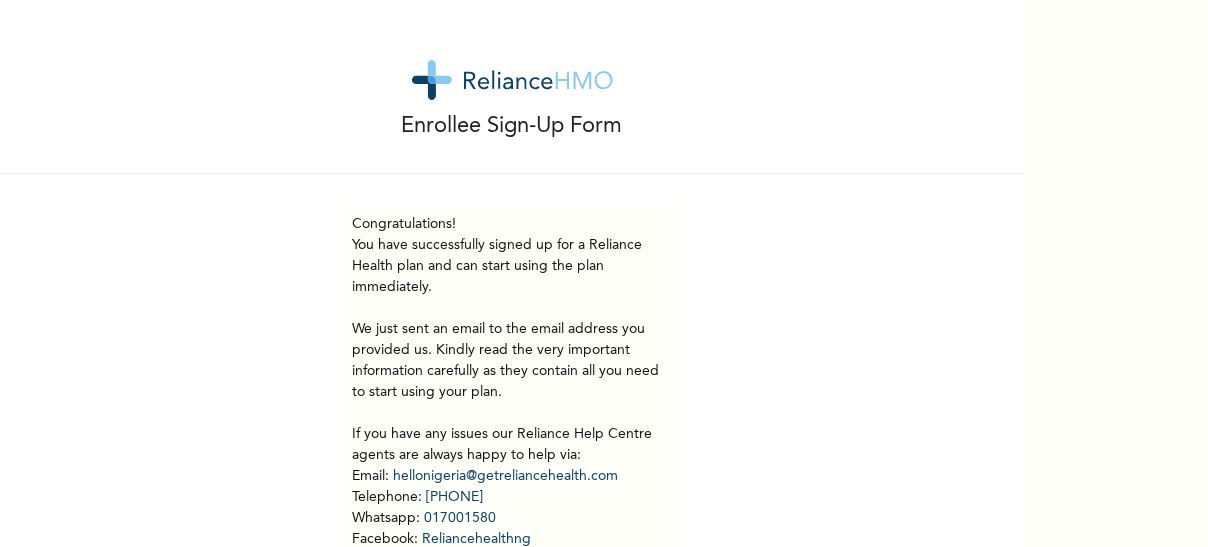 drag, startPoint x: 374, startPoint y: 204, endPoint x: 330, endPoint y: 258, distance: 69.656296 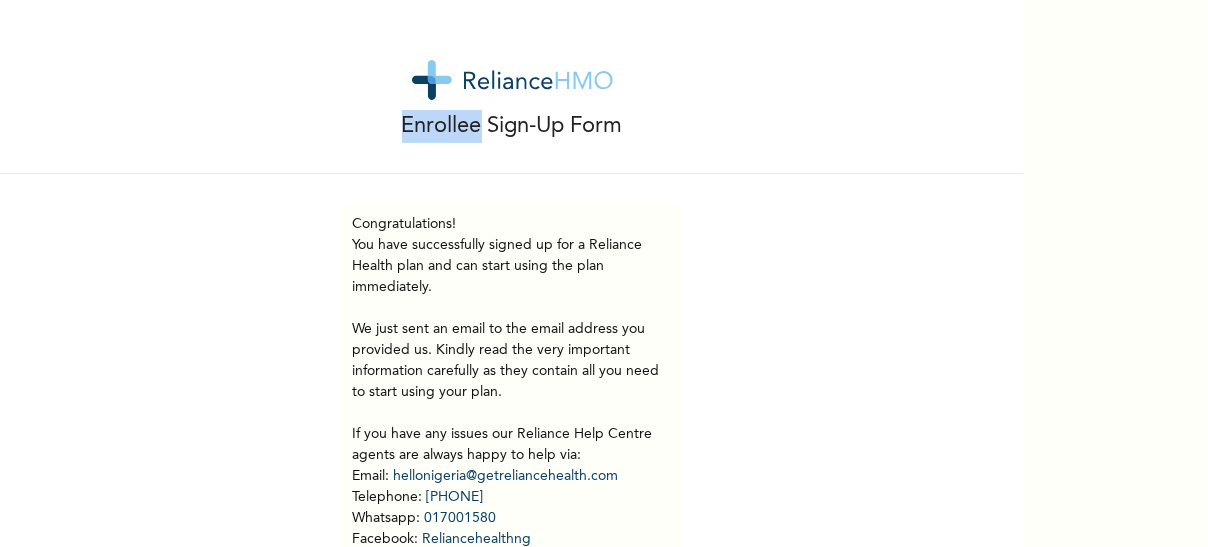 click on "Enrollee Sign-Up Form" at bounding box center (512, 87) 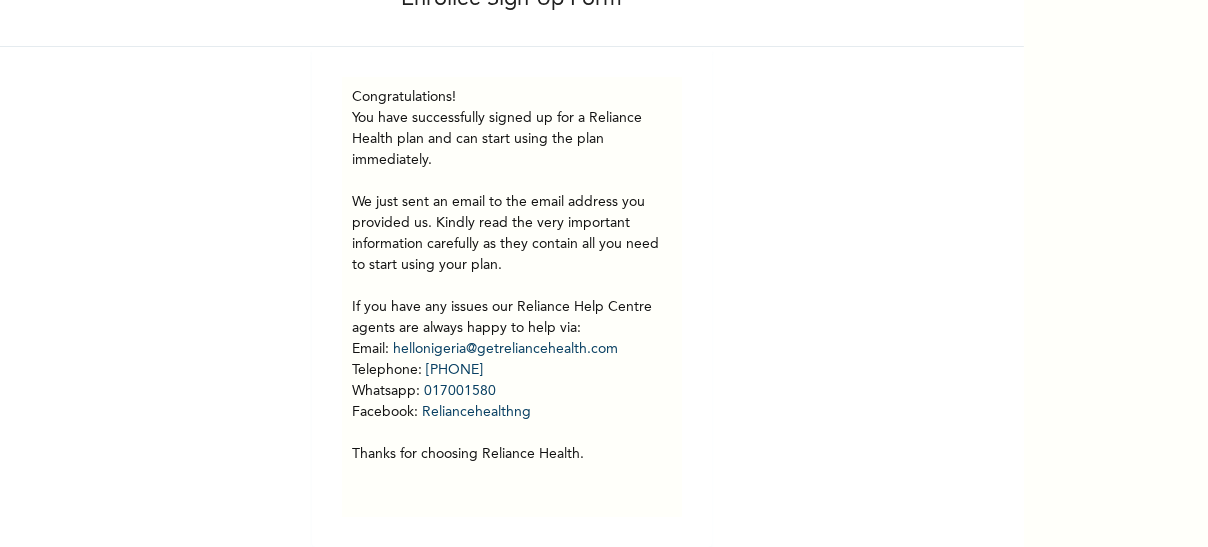 scroll, scrollTop: 0, scrollLeft: 0, axis: both 